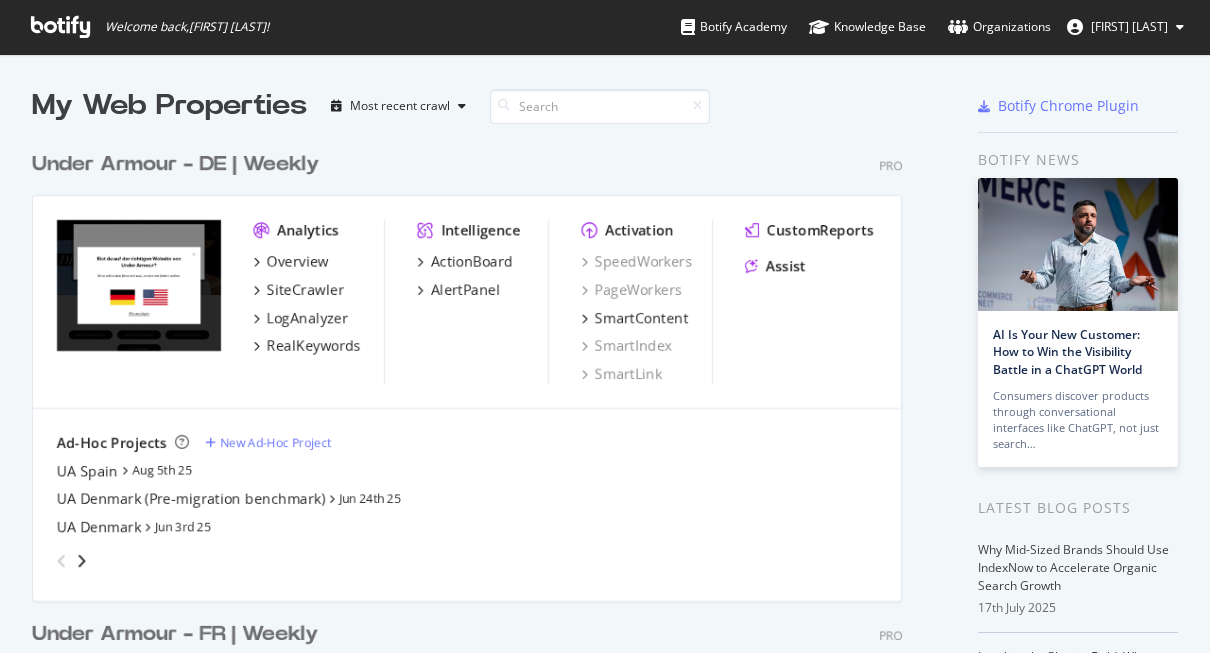 scroll, scrollTop: 0, scrollLeft: 0, axis: both 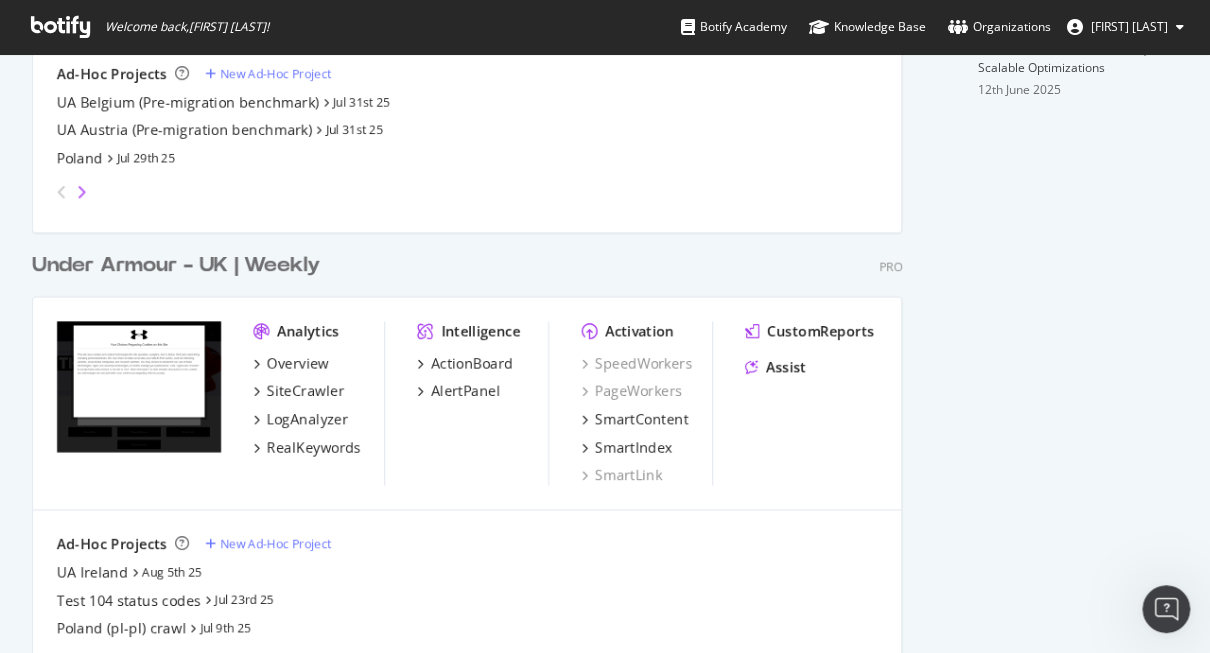 click at bounding box center (82, 192) 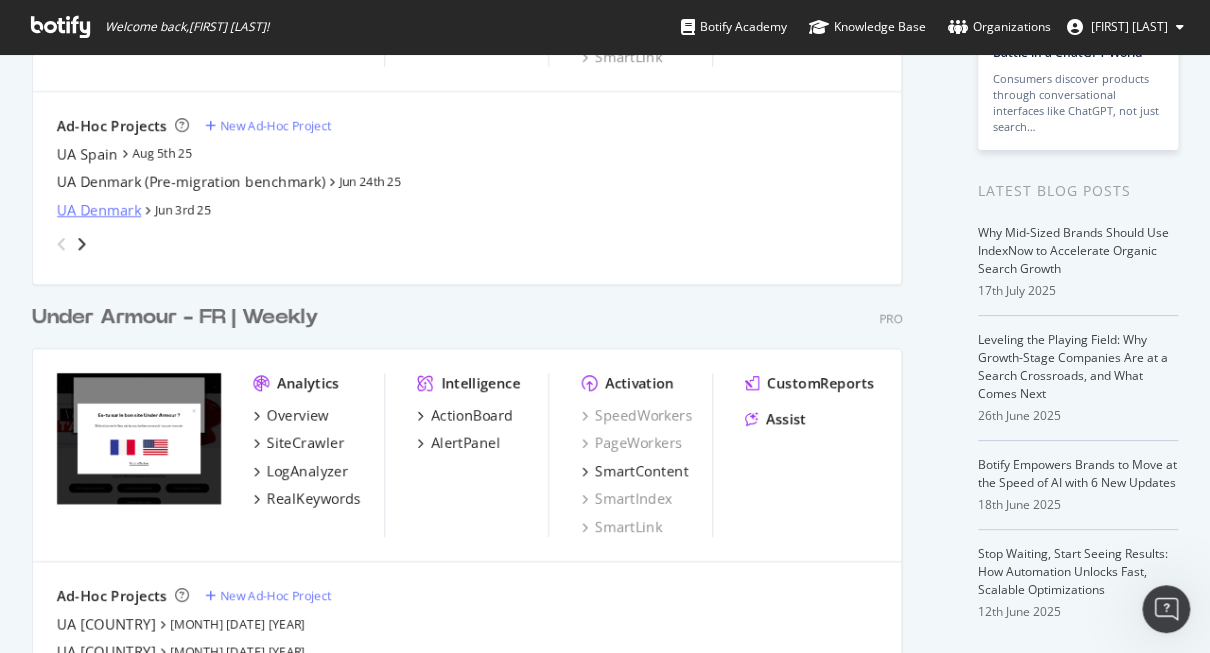 scroll, scrollTop: 316, scrollLeft: 0, axis: vertical 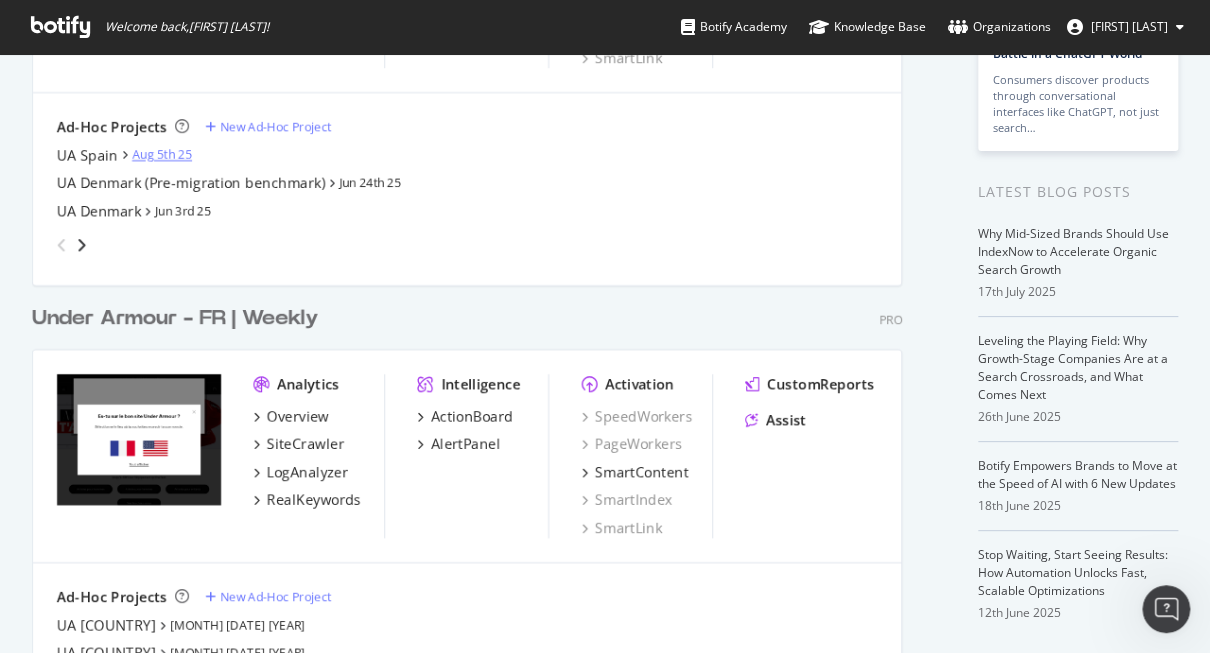 click on "Aug 5th 25" at bounding box center [162, 154] 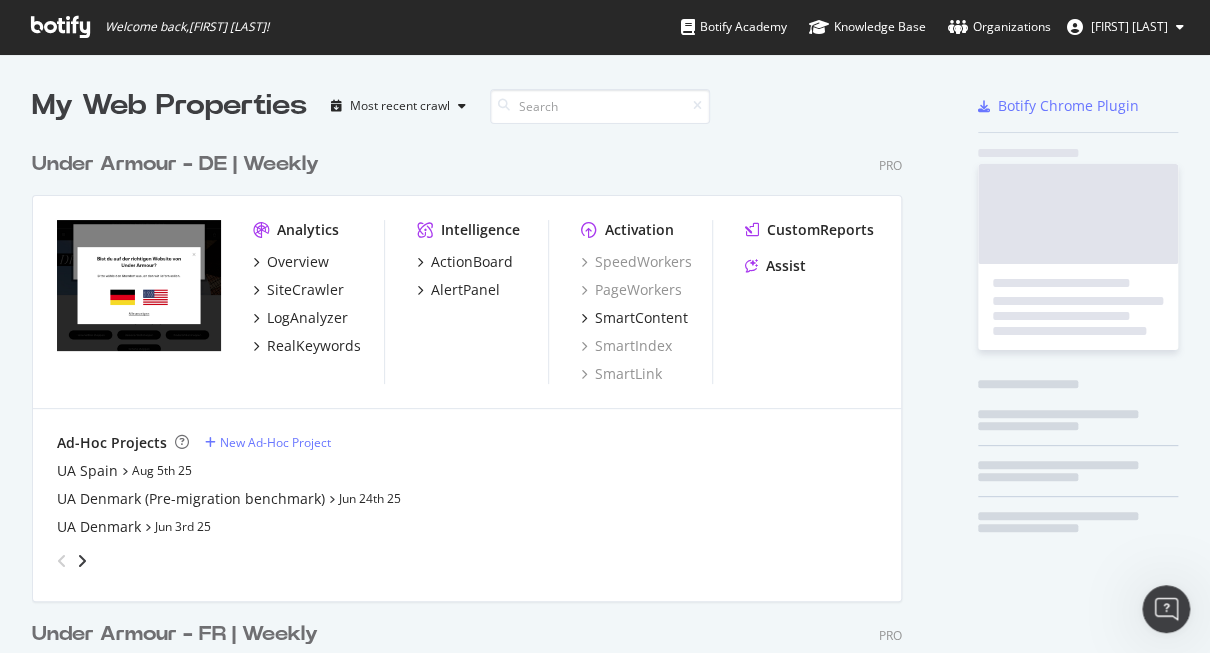 scroll, scrollTop: 12, scrollLeft: 13, axis: both 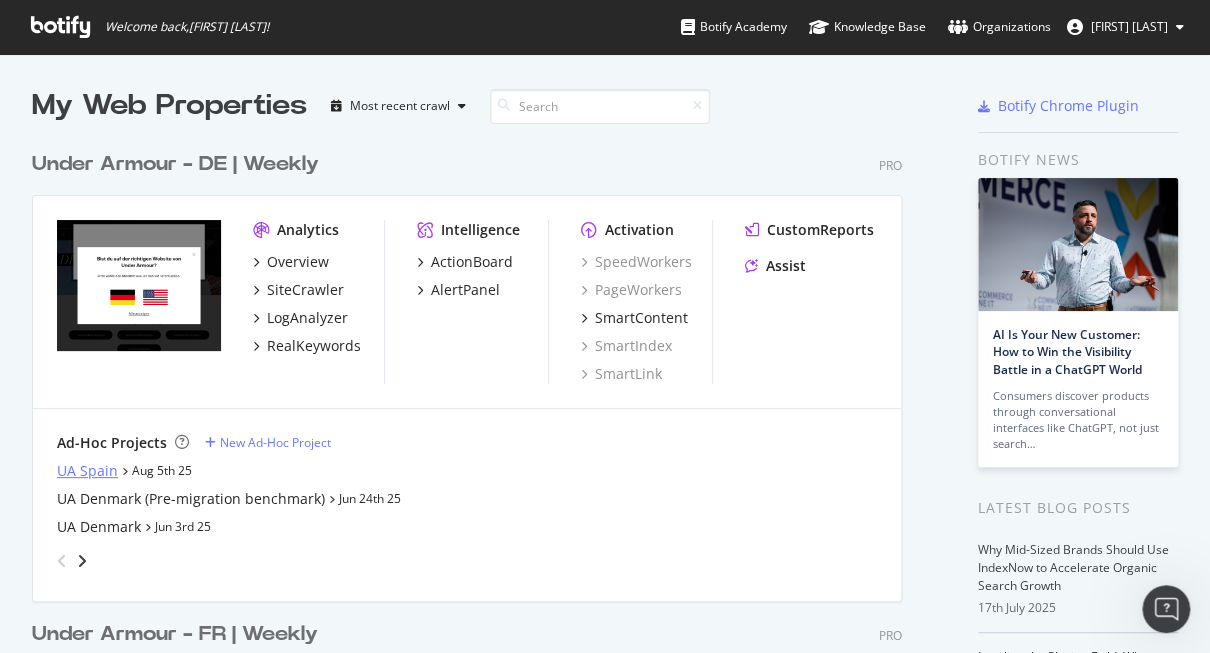click on "UA Spain" at bounding box center [87, 471] 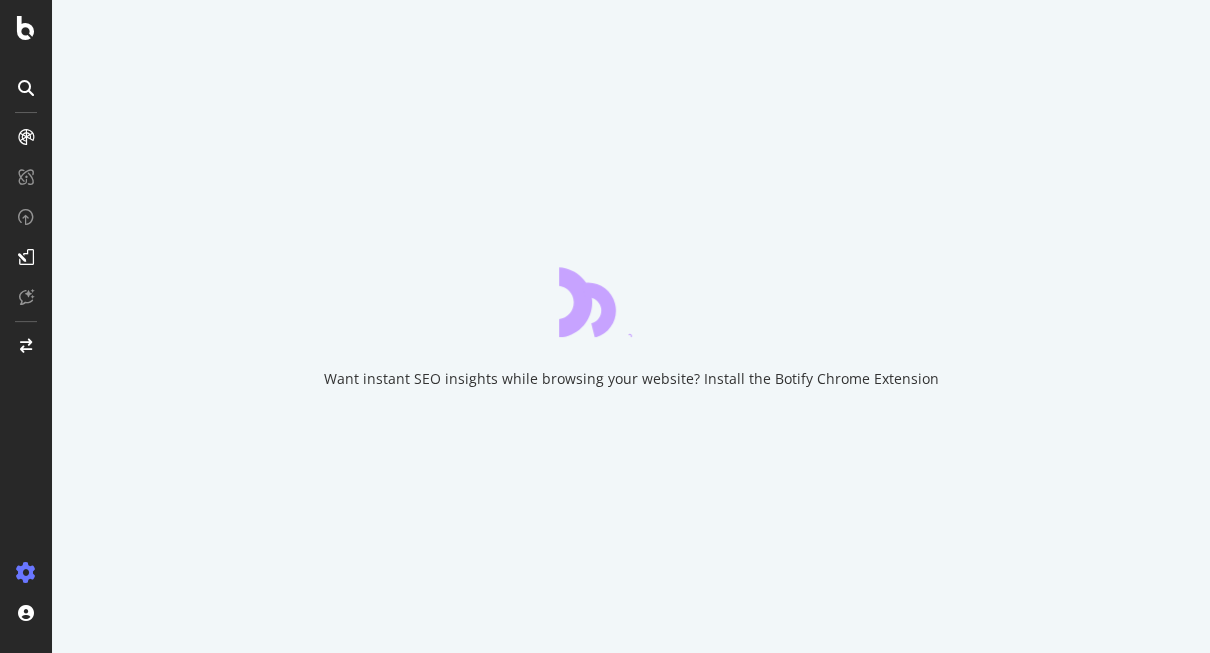 scroll, scrollTop: 0, scrollLeft: 0, axis: both 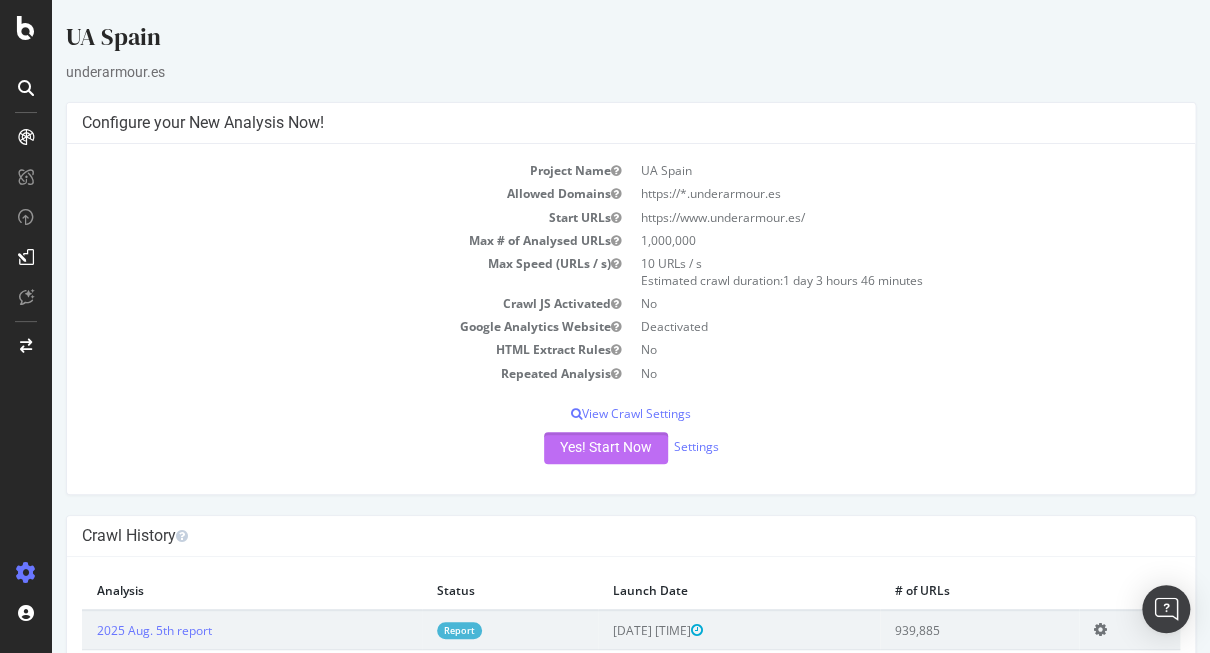 click on "Yes! Start Now" at bounding box center (606, 448) 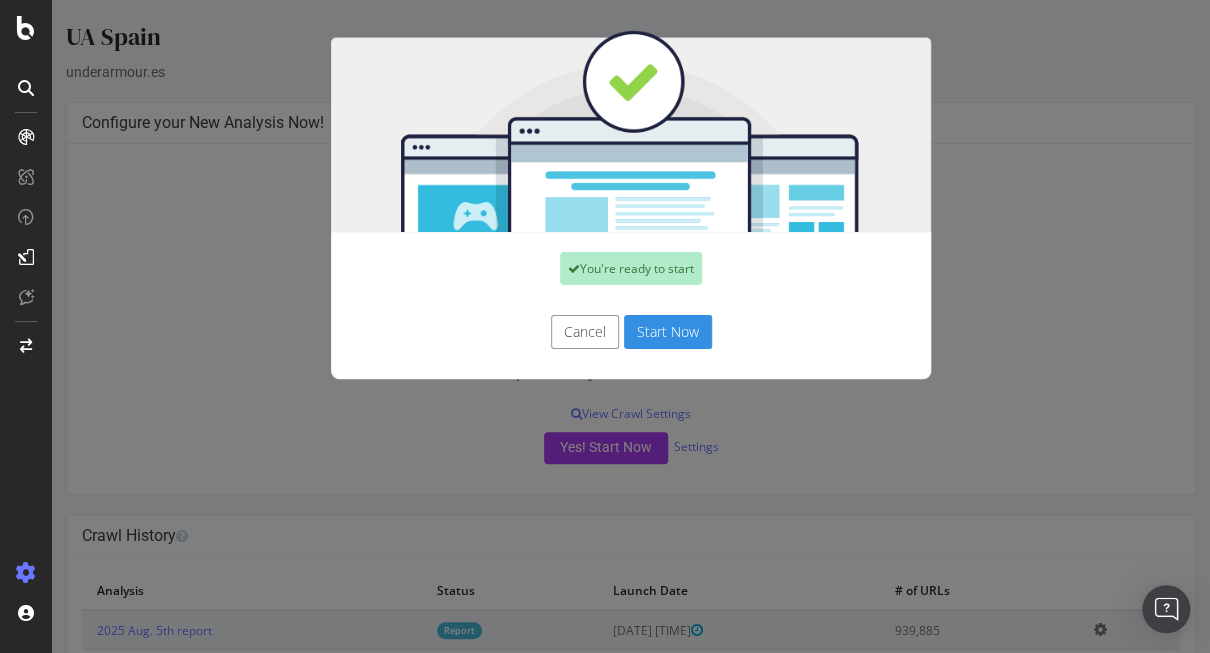 click on "Cancel" at bounding box center [585, 332] 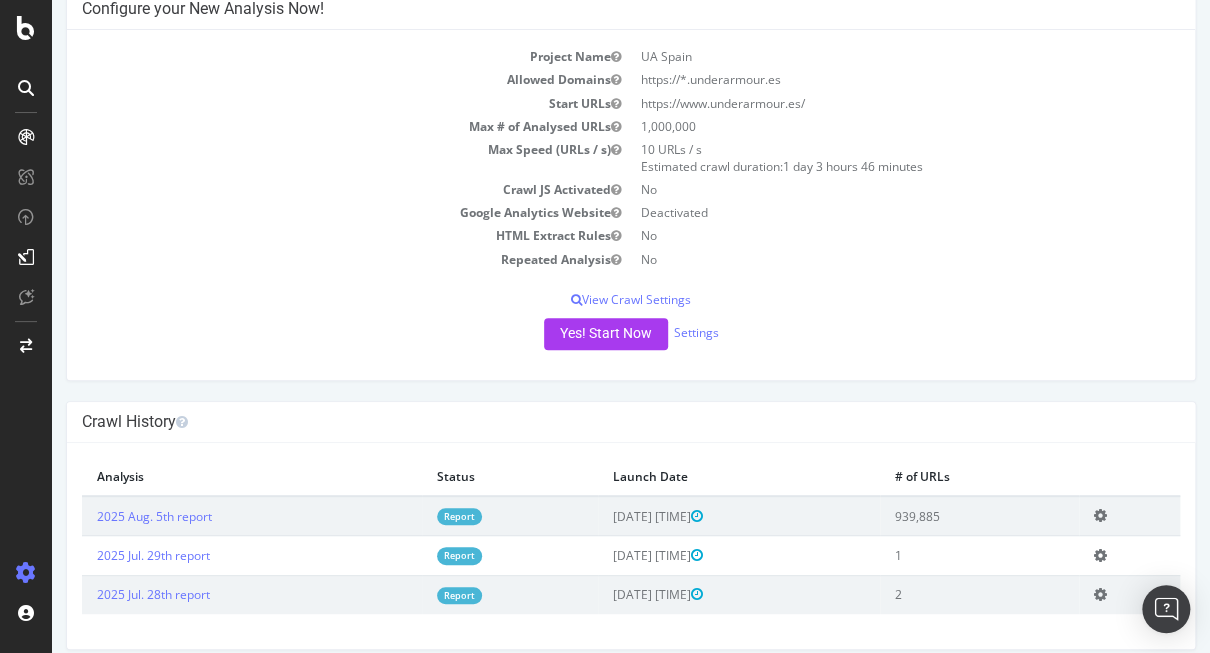 scroll, scrollTop: 129, scrollLeft: 0, axis: vertical 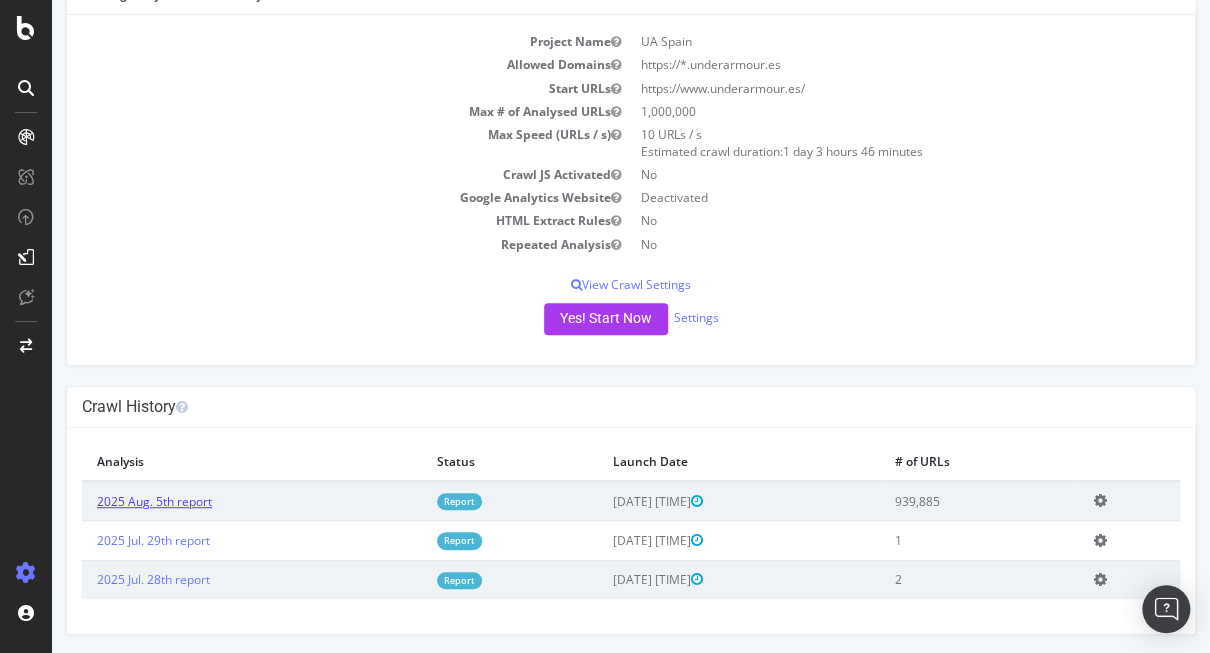 click on "2025 Aug. 5th
report" at bounding box center [154, 501] 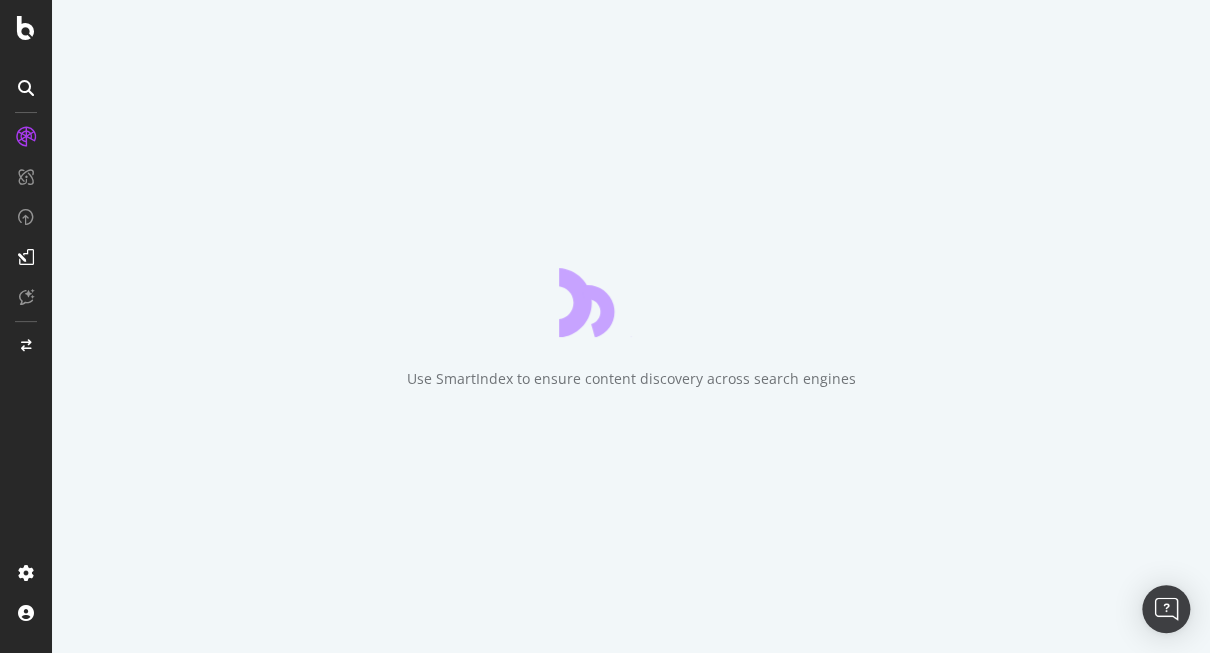 scroll, scrollTop: 0, scrollLeft: 0, axis: both 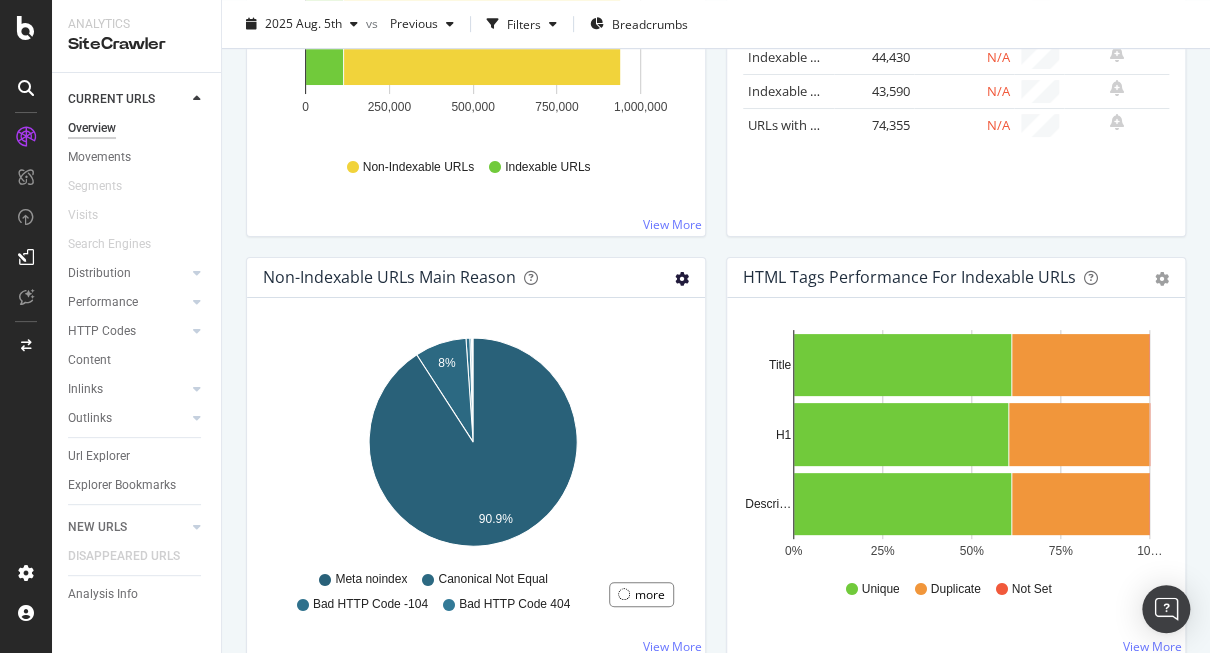 click at bounding box center (682, 279) 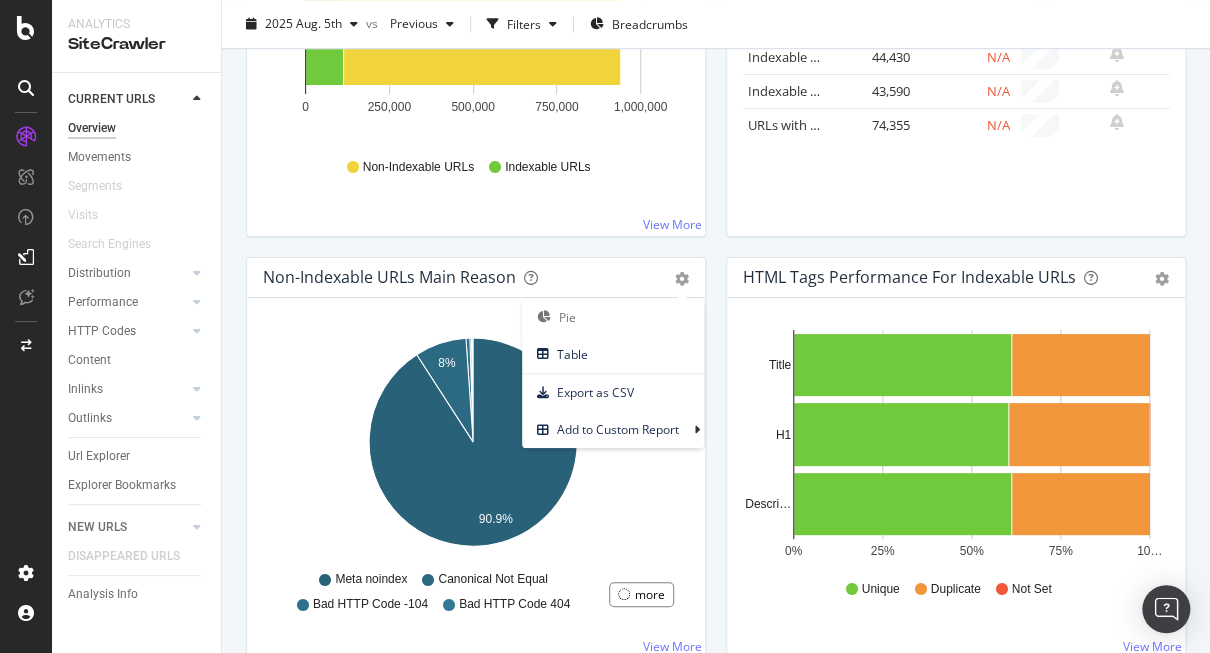 drag, startPoint x: 279, startPoint y: 309, endPoint x: 329, endPoint y: 334, distance: 55.9017 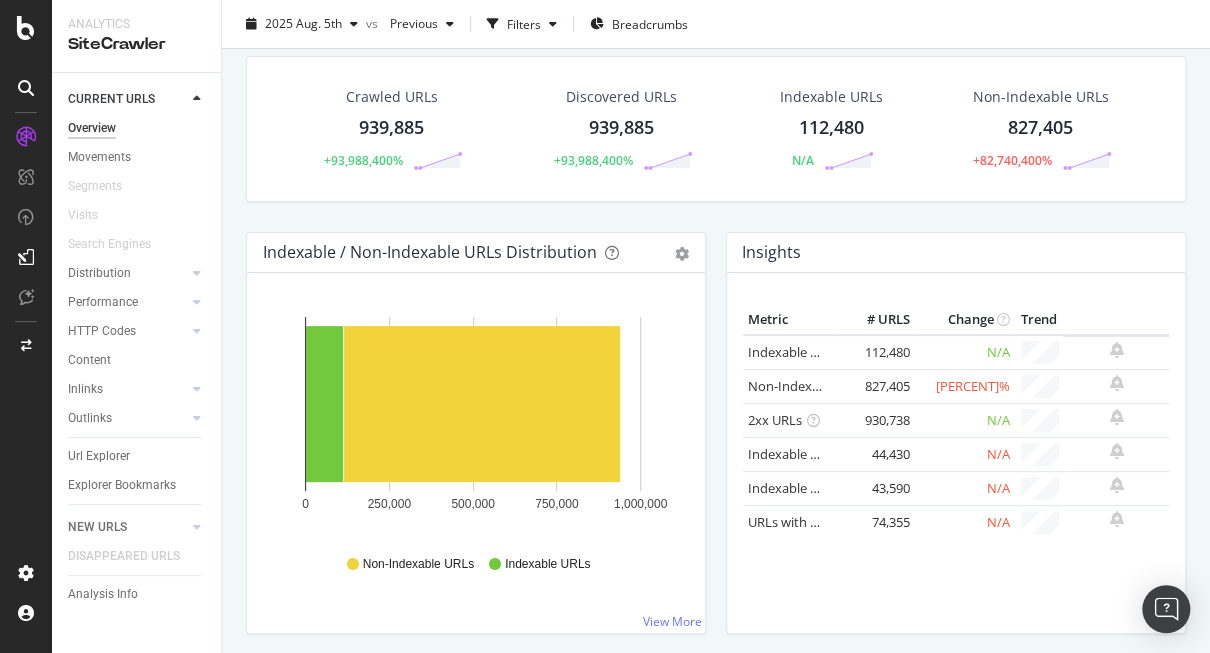 scroll, scrollTop: 0, scrollLeft: 0, axis: both 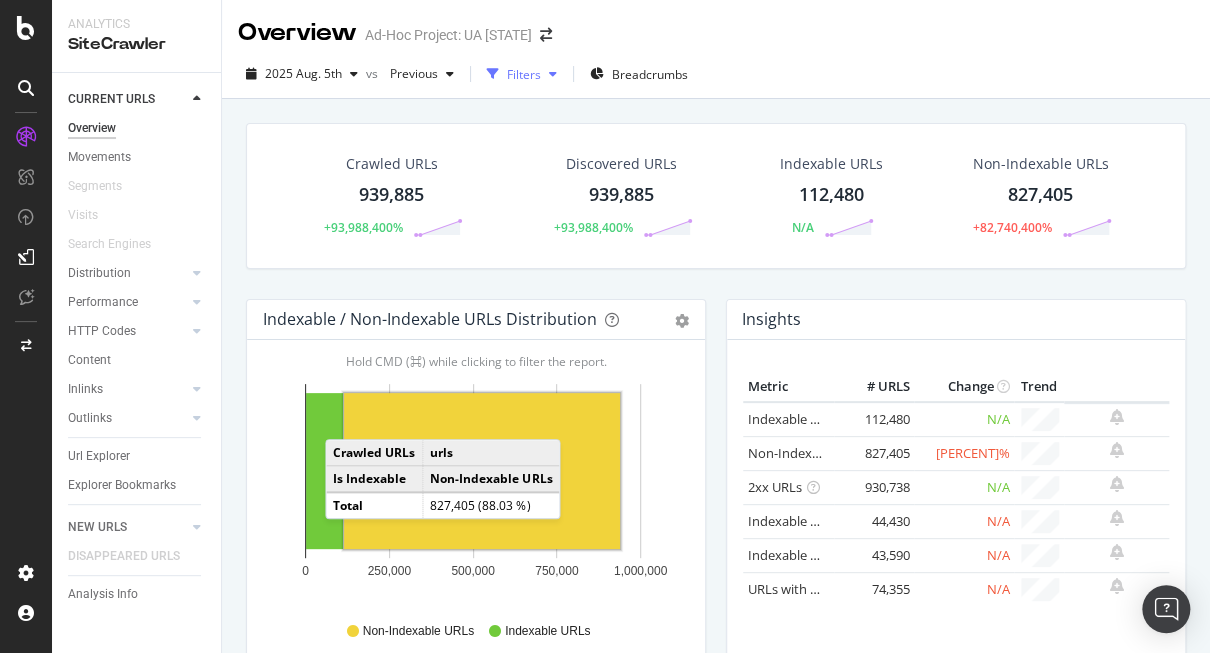 click at bounding box center (553, 74) 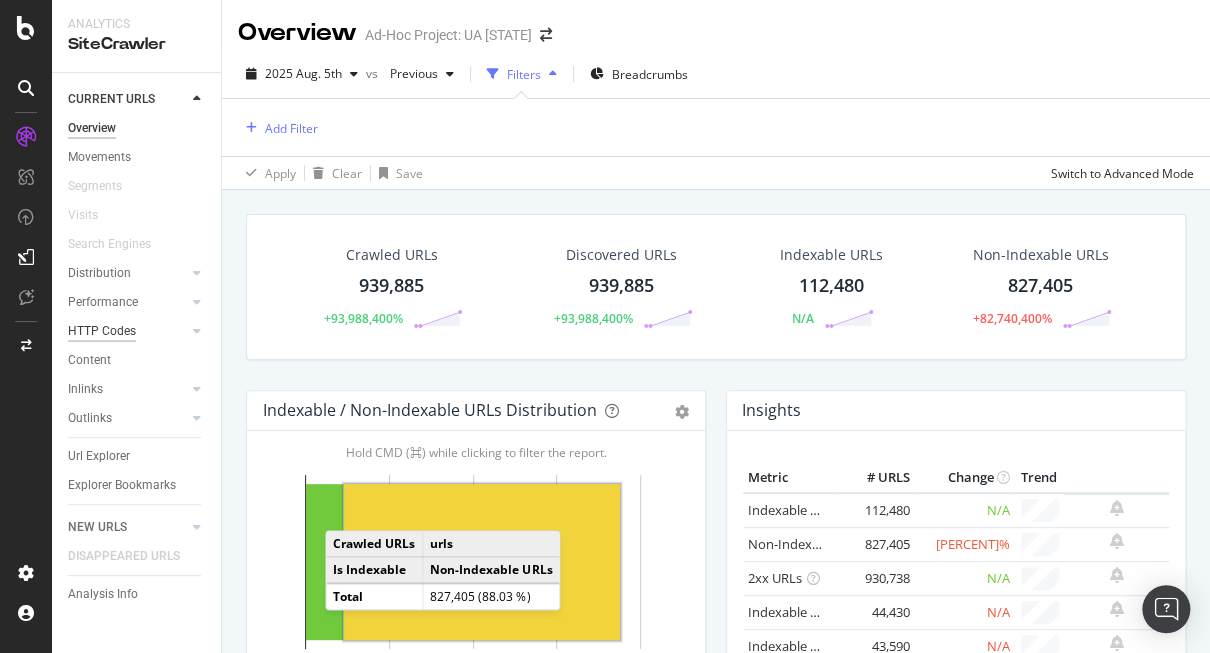 click on "HTTP Codes" at bounding box center [102, 331] 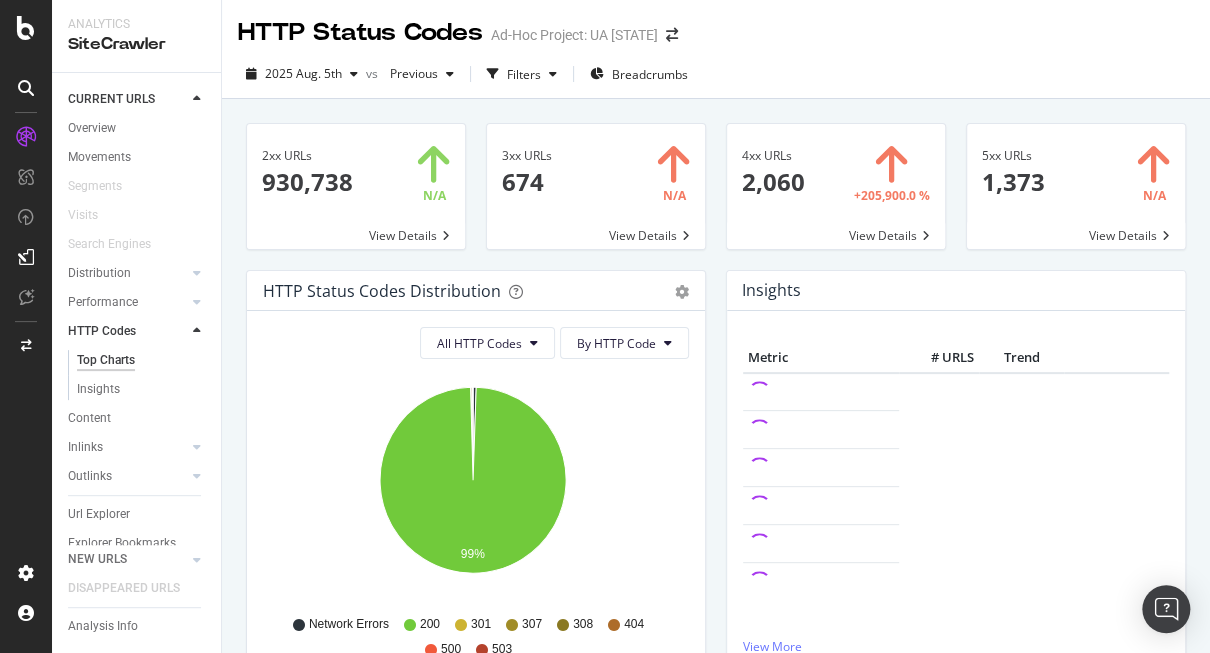 scroll, scrollTop: 0, scrollLeft: 0, axis: both 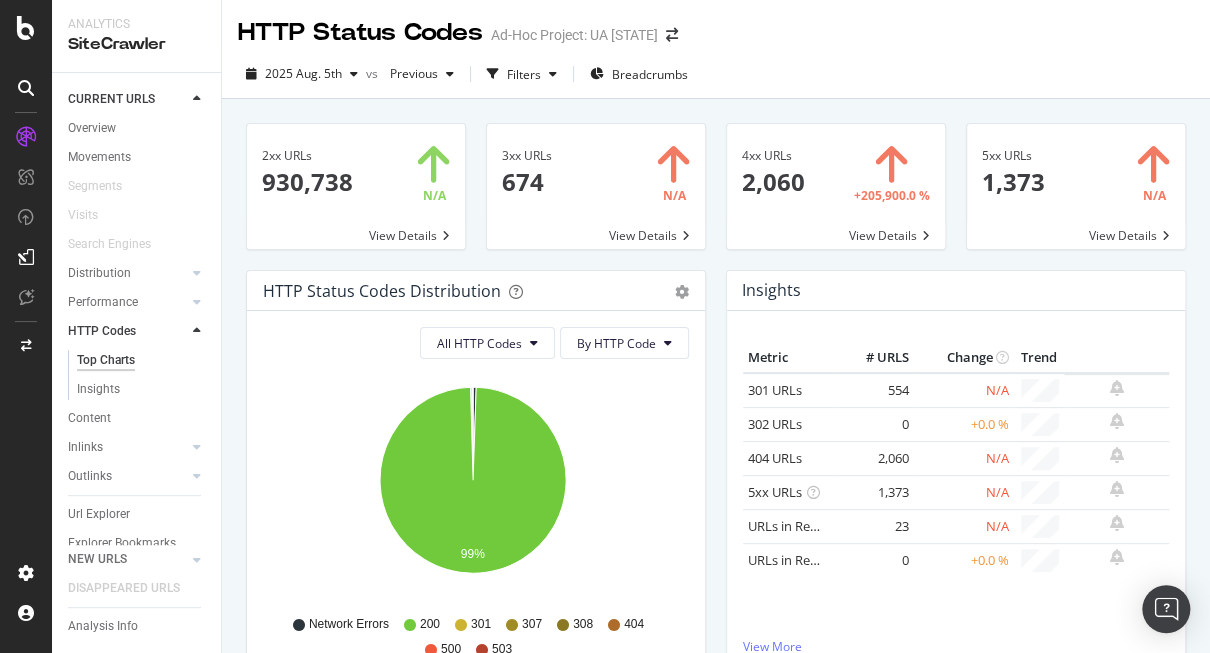 drag, startPoint x: 110, startPoint y: 271, endPoint x: 213, endPoint y: 307, distance: 109.11004 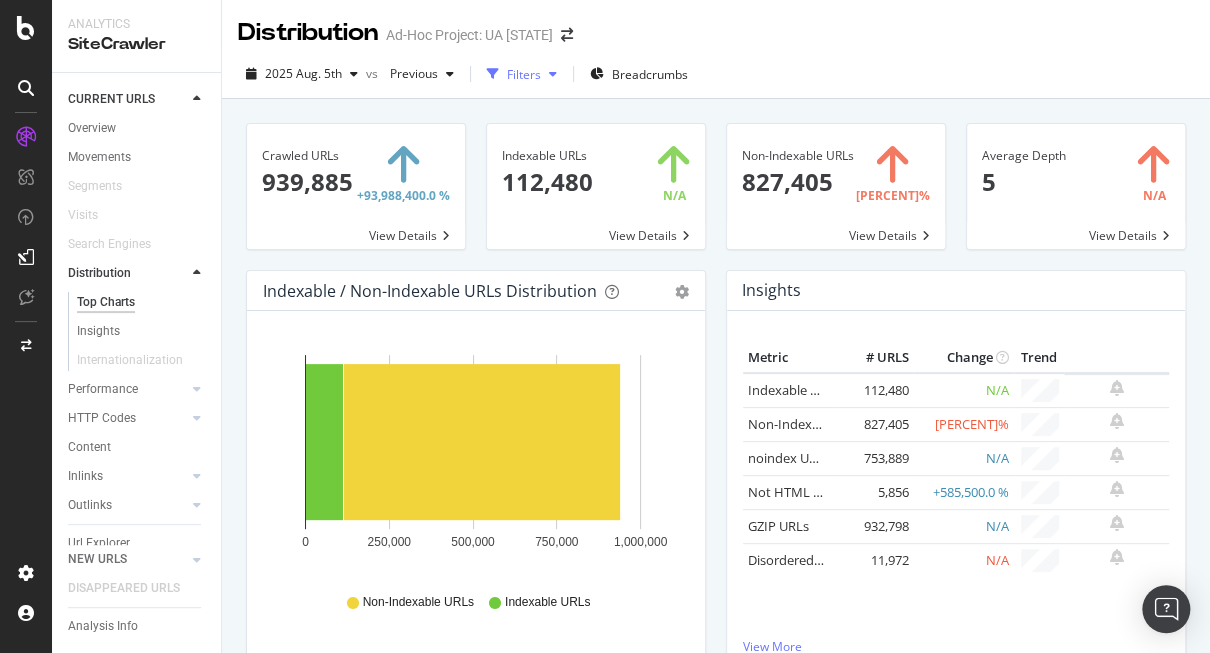 click on "Filters" at bounding box center [524, 74] 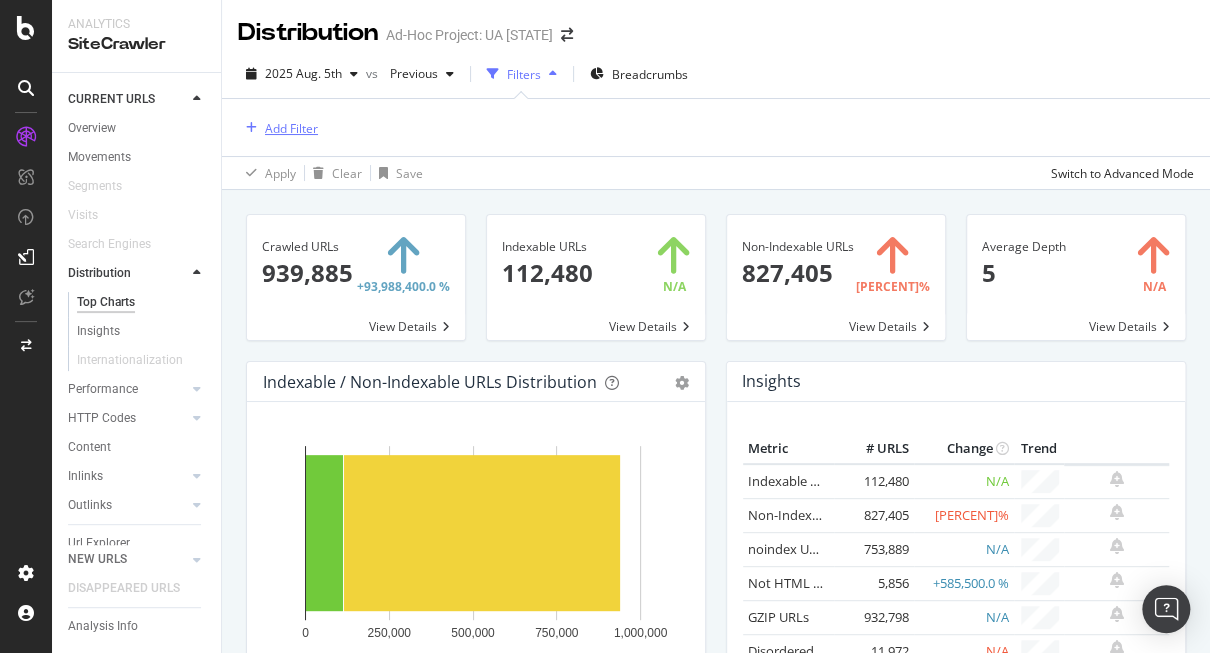 click on "Add Filter" at bounding box center (291, 128) 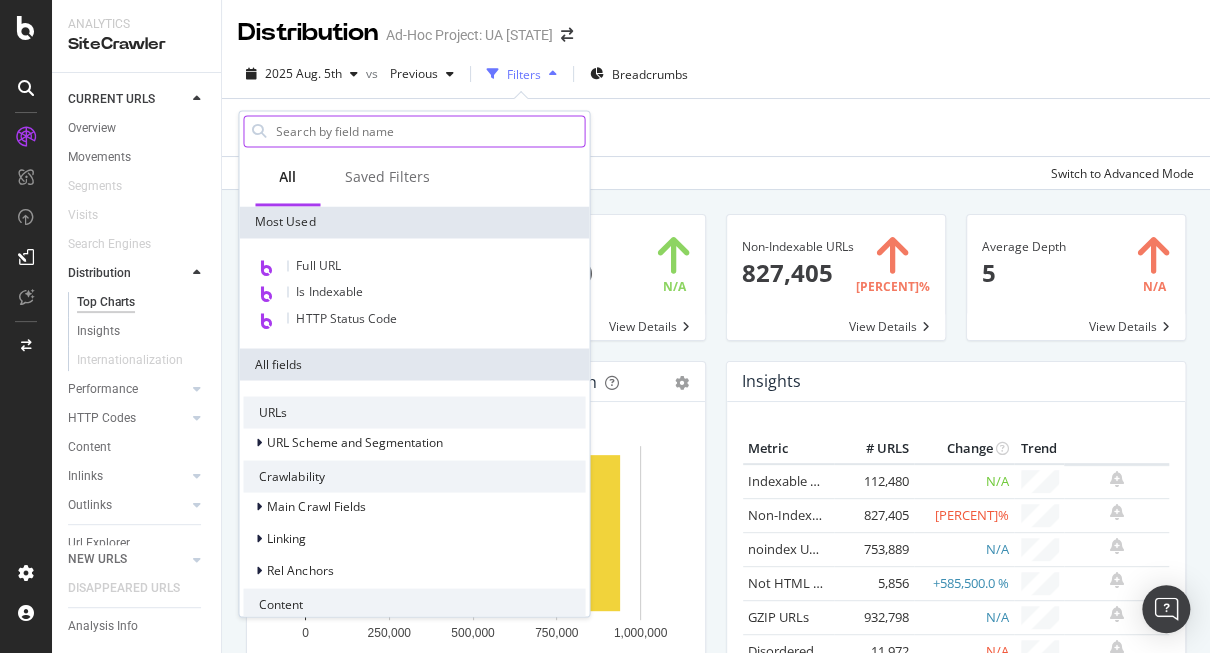 click at bounding box center (429, 131) 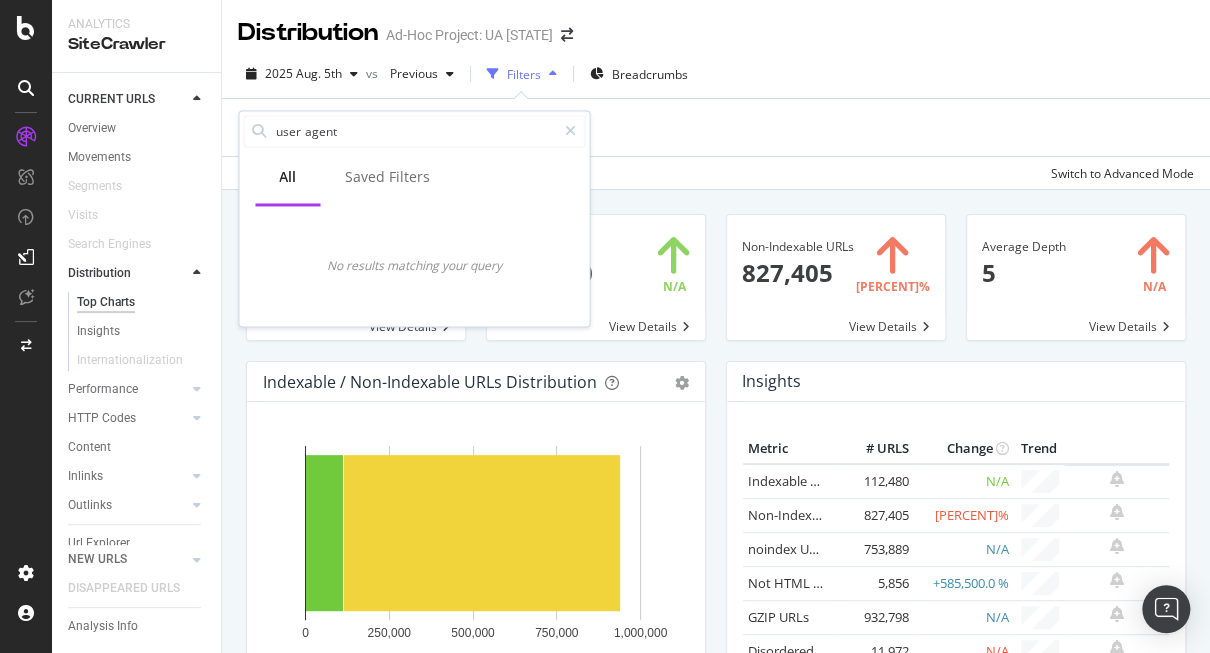 drag, startPoint x: 346, startPoint y: 130, endPoint x: 227, endPoint y: 143, distance: 119.70798 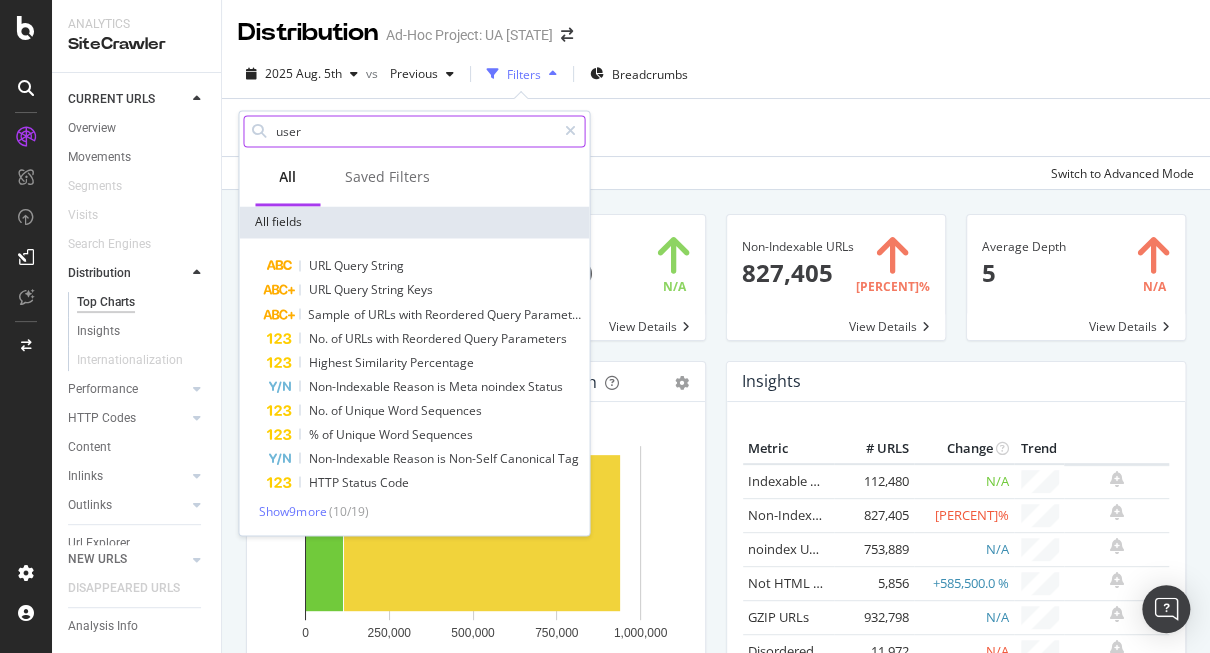 drag, startPoint x: 320, startPoint y: 130, endPoint x: 247, endPoint y: 127, distance: 73.061615 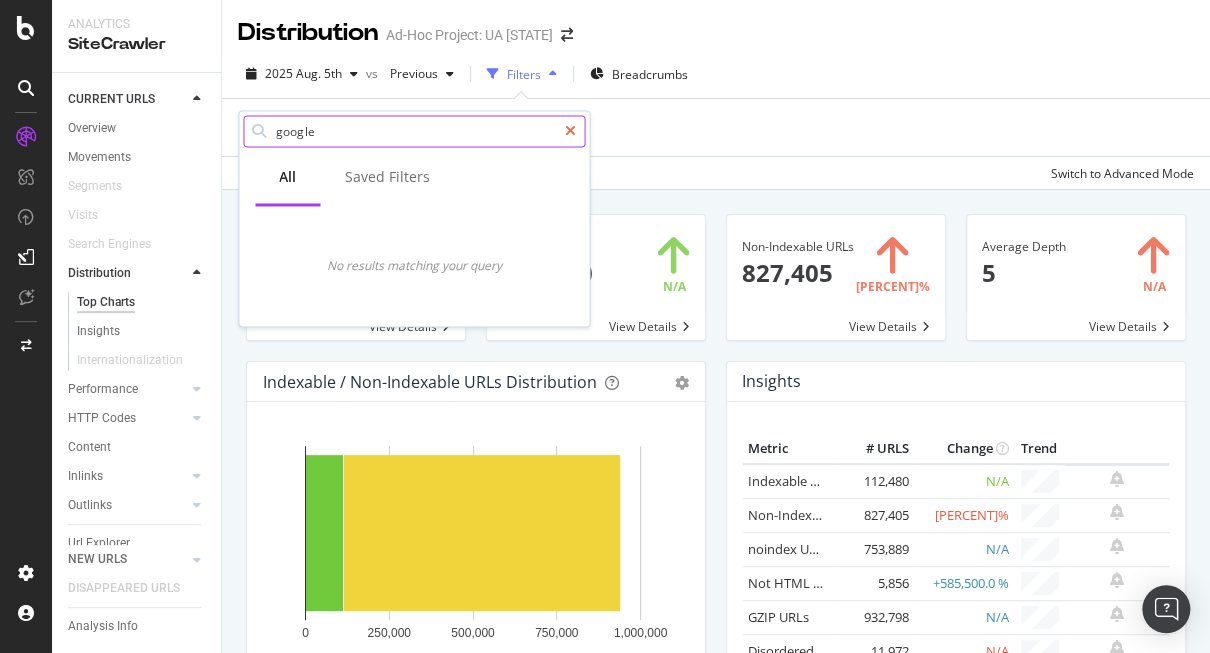 type on "google" 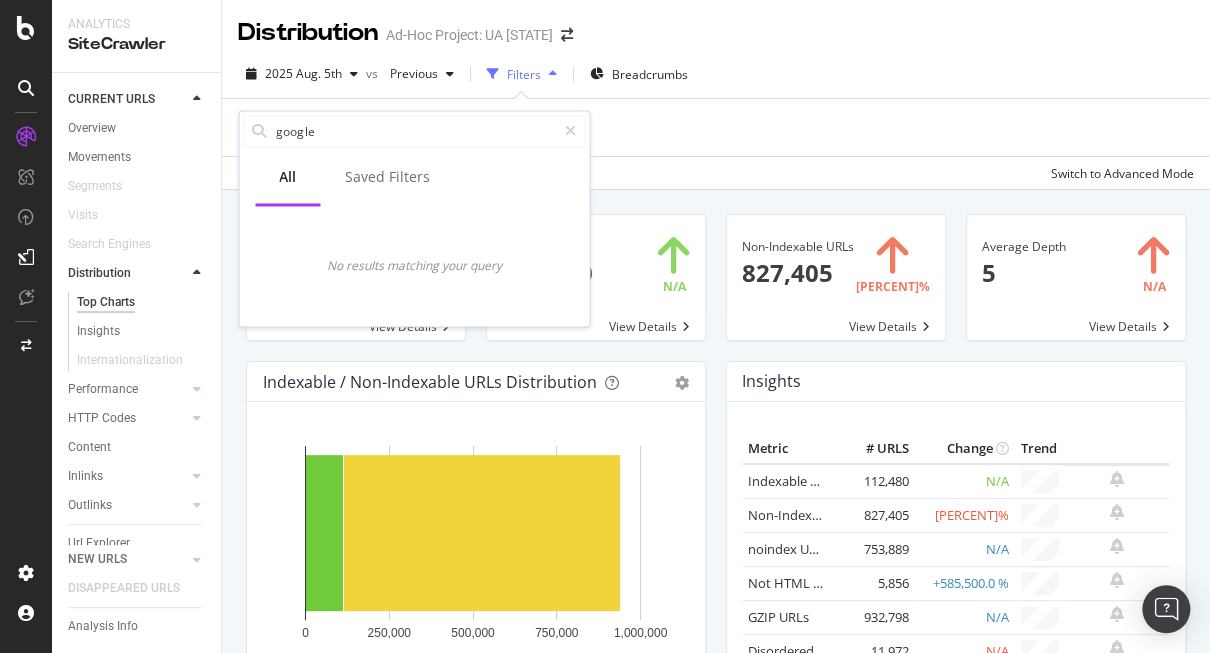 drag, startPoint x: 571, startPoint y: 129, endPoint x: 612, endPoint y: 153, distance: 47.507893 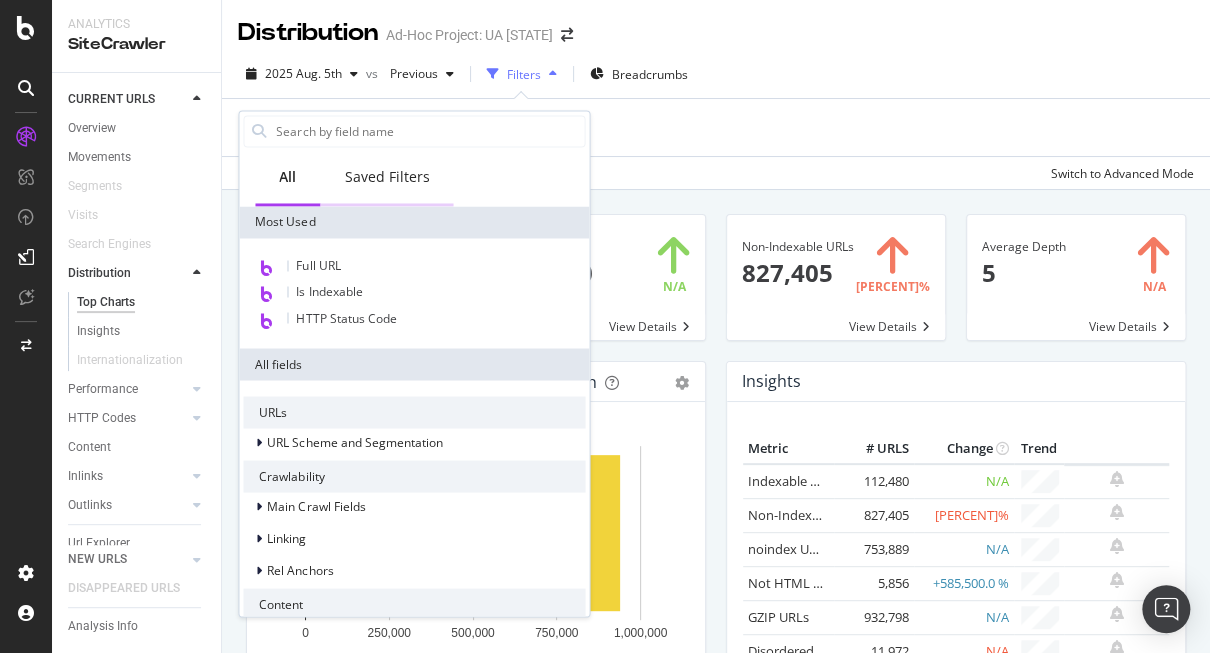 drag, startPoint x: 396, startPoint y: 173, endPoint x: 409, endPoint y: 179, distance: 14.3178215 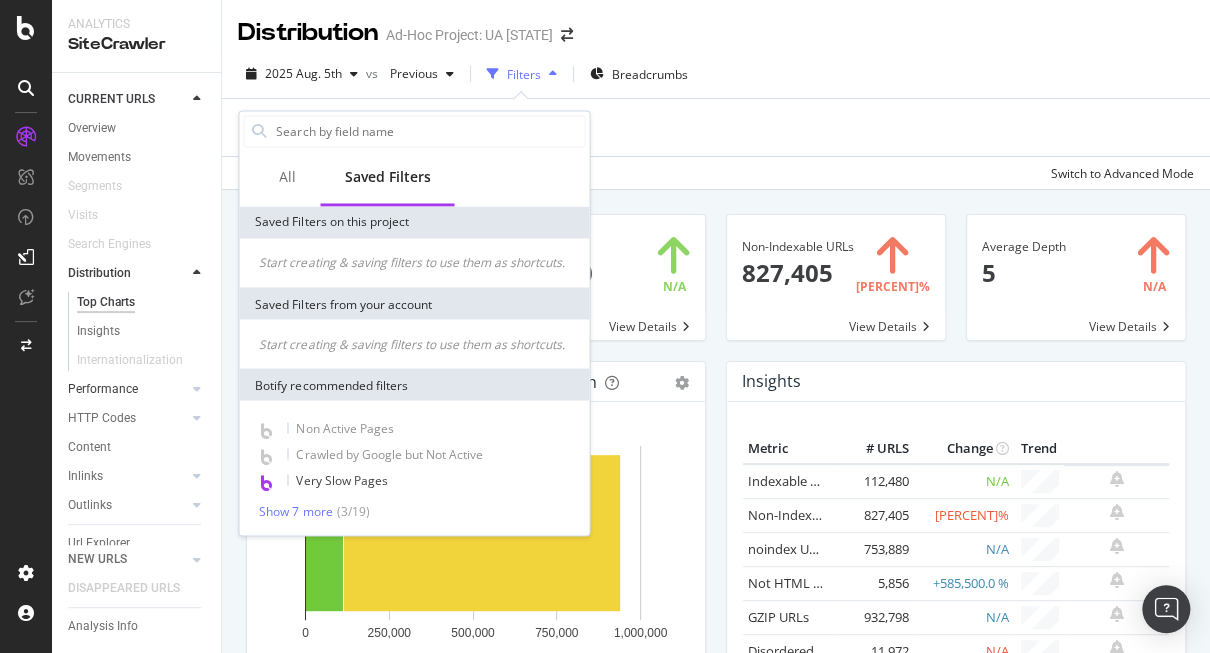 click on "Performance" at bounding box center (127, 389) 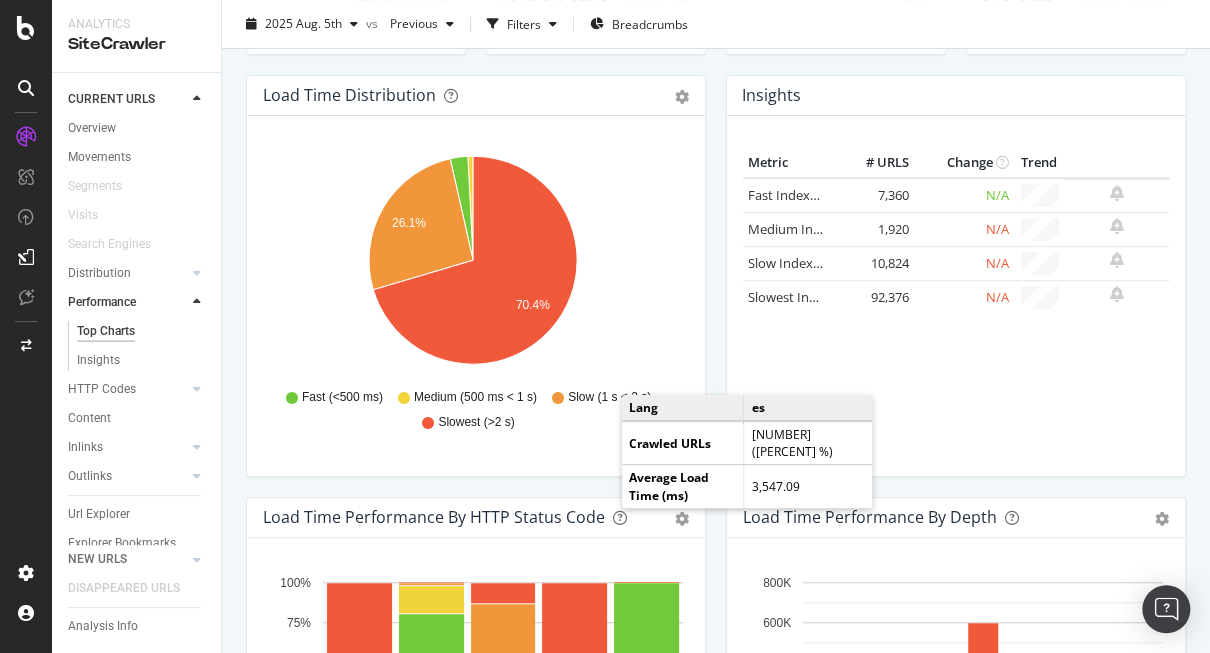 scroll, scrollTop: 0, scrollLeft: 0, axis: both 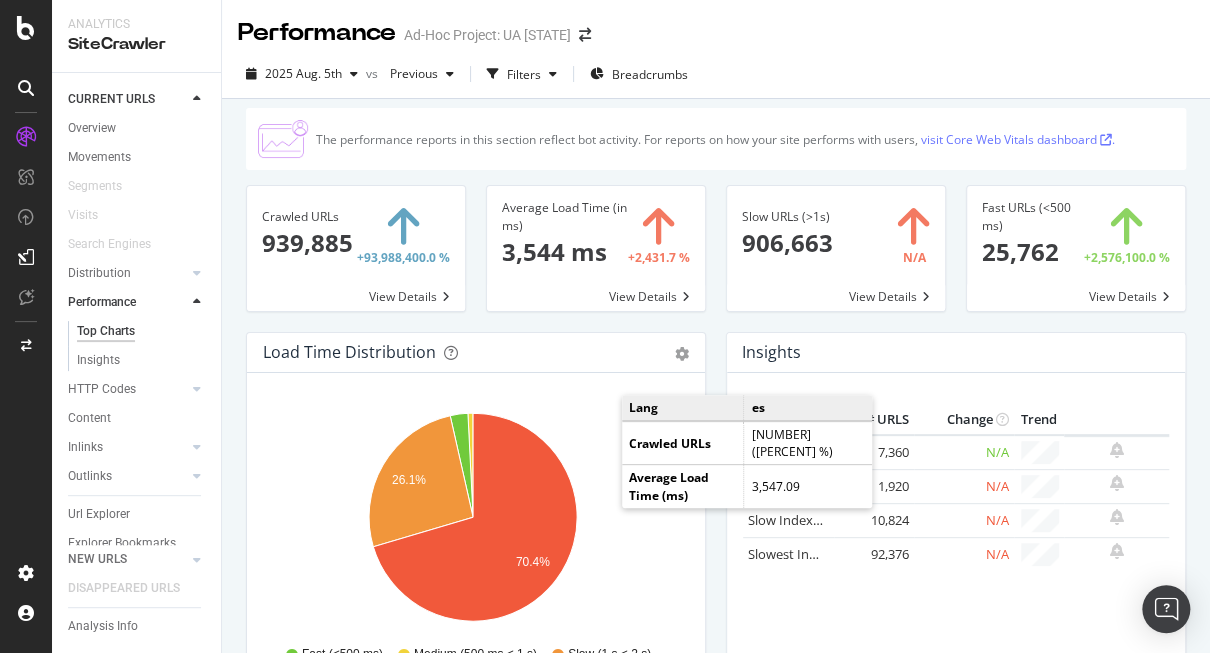 click on "visit Core Web Vitals dashboard   ." at bounding box center (1018, 139) 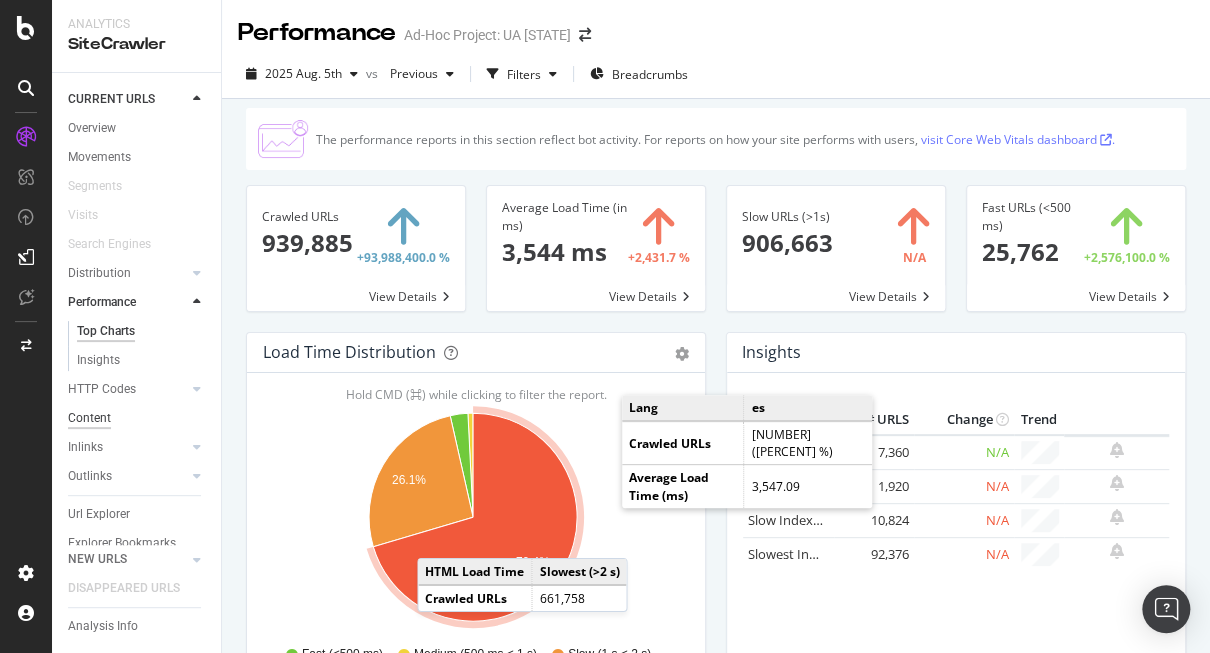 click on "Content" at bounding box center [89, 418] 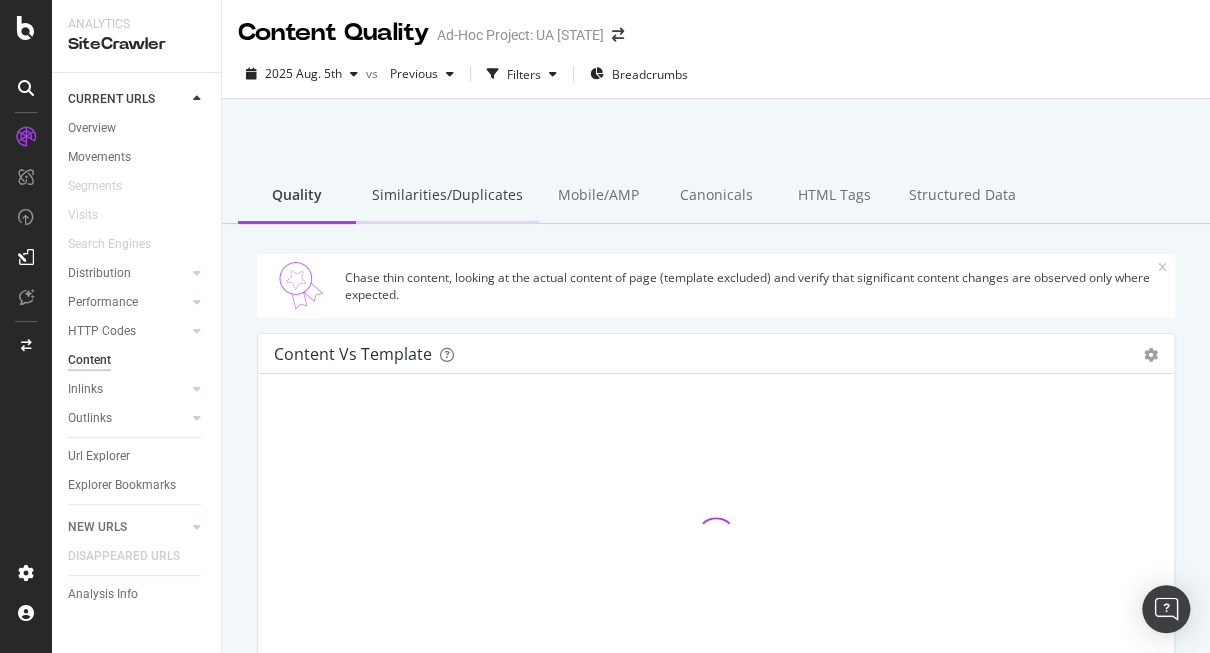 click on "Similarities/Duplicates" at bounding box center [447, 196] 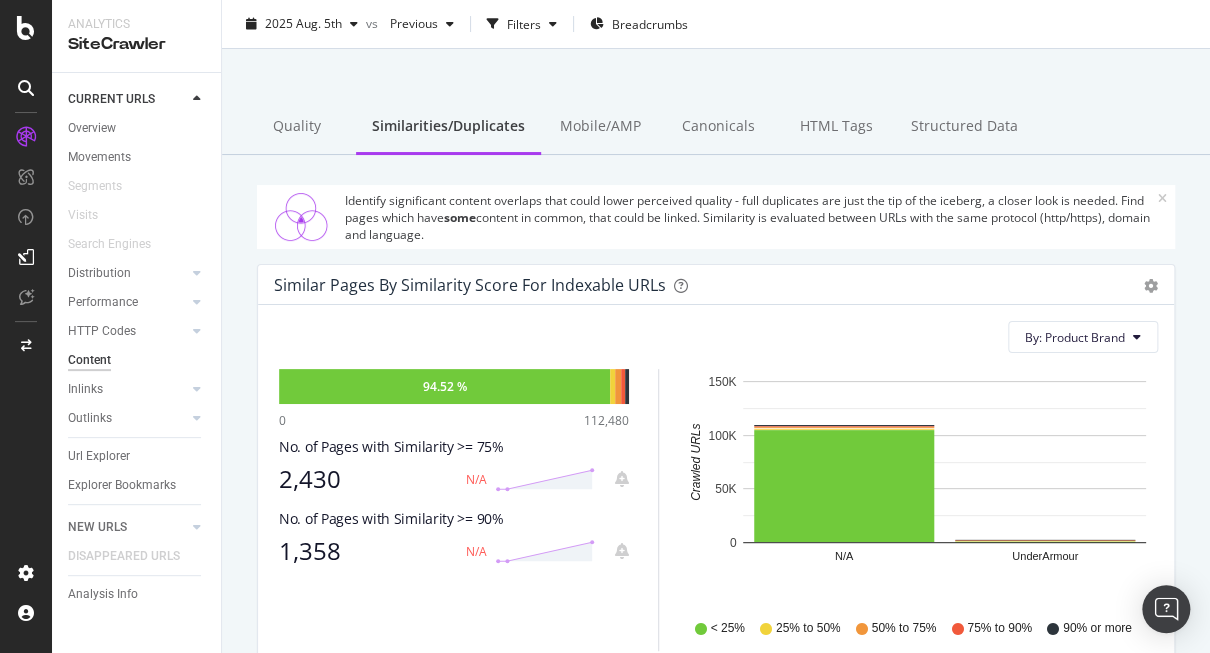 scroll, scrollTop: 0, scrollLeft: 0, axis: both 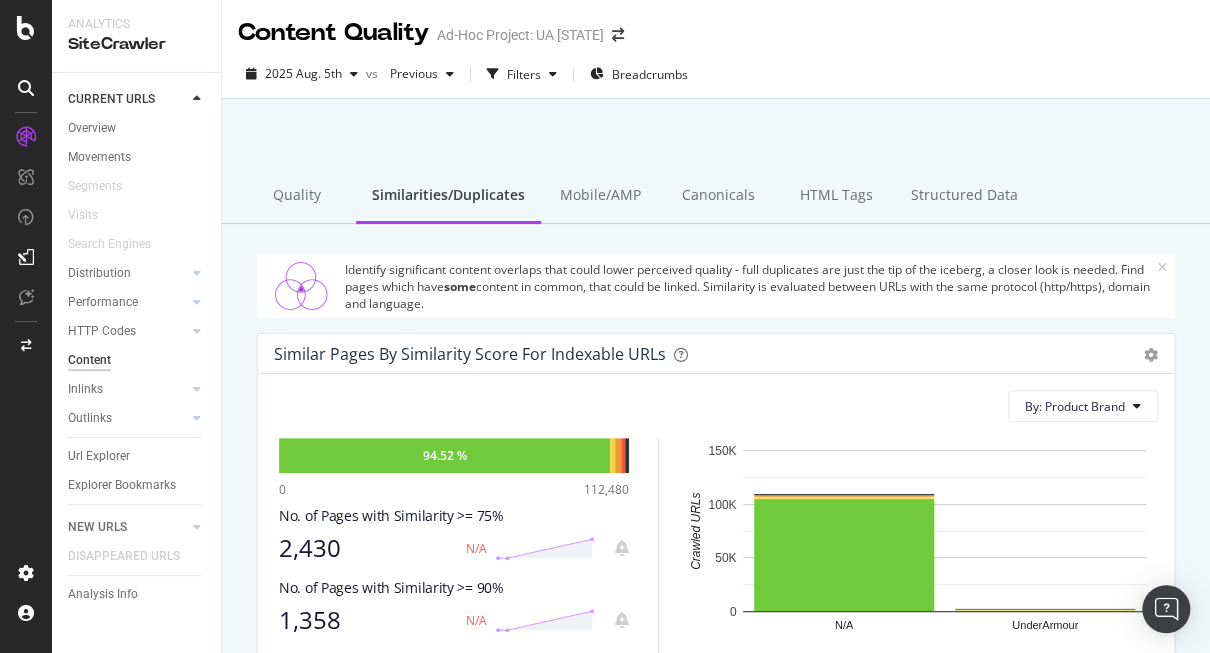 drag, startPoint x: 810, startPoint y: 194, endPoint x: 1036, endPoint y: 259, distance: 235.16165 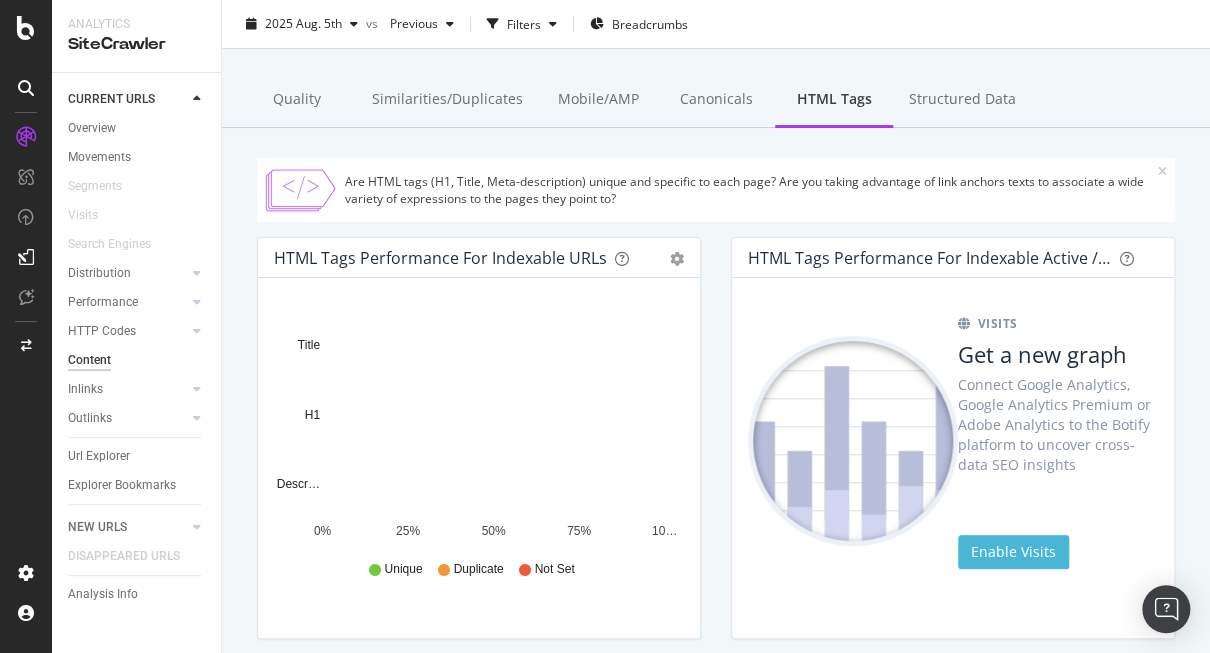 scroll, scrollTop: 129, scrollLeft: 0, axis: vertical 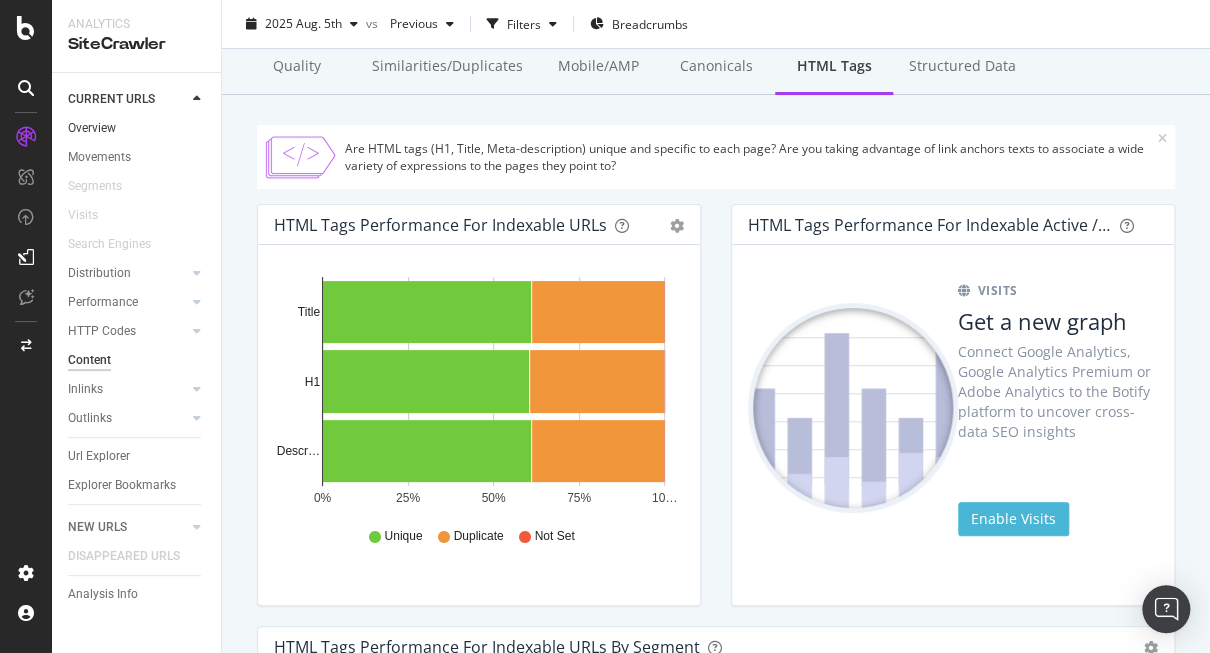 drag, startPoint x: 112, startPoint y: 128, endPoint x: 122, endPoint y: 130, distance: 10.198039 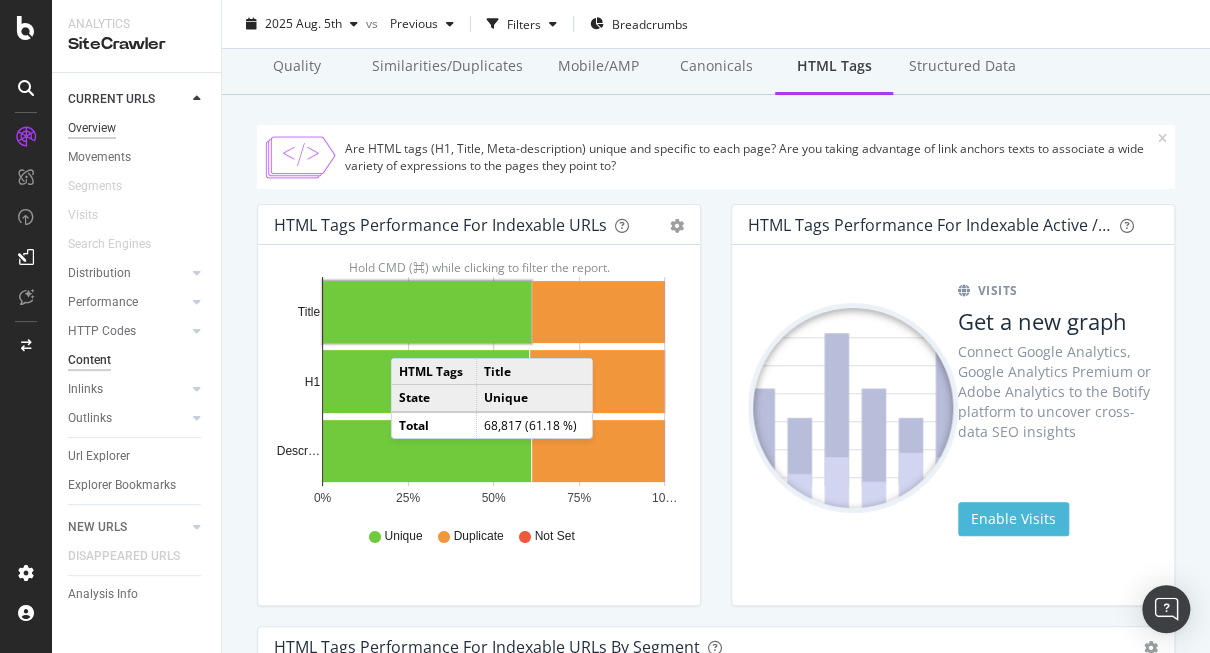 click on "Overview" at bounding box center [92, 128] 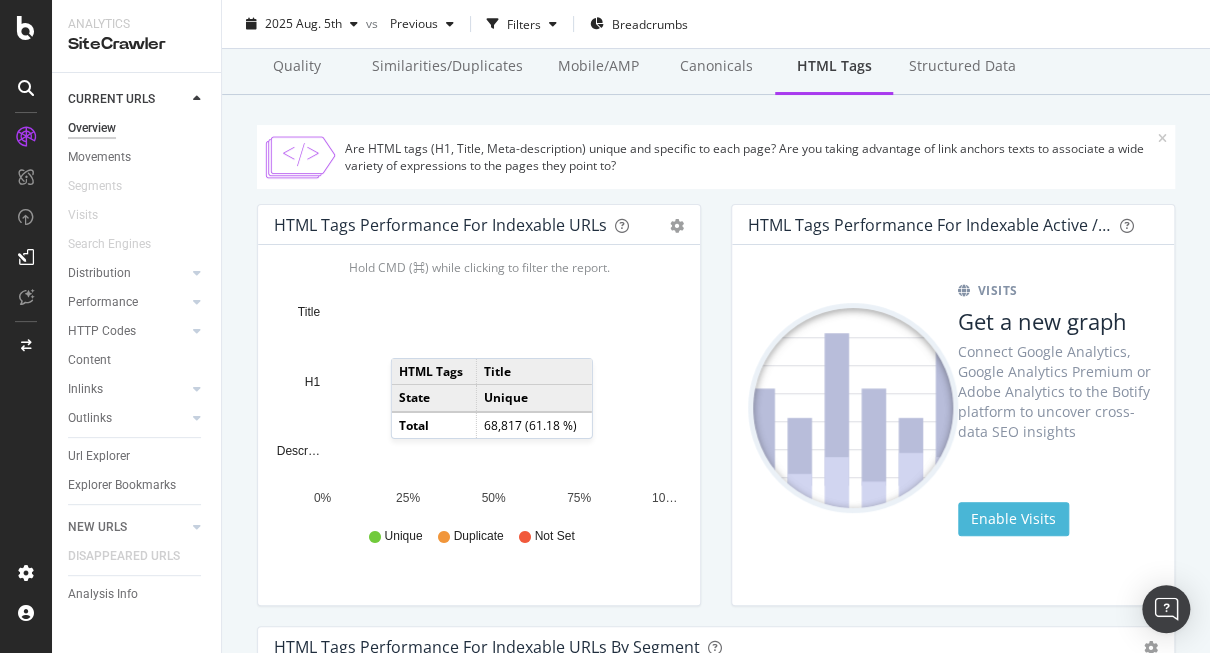 scroll, scrollTop: 129, scrollLeft: 0, axis: vertical 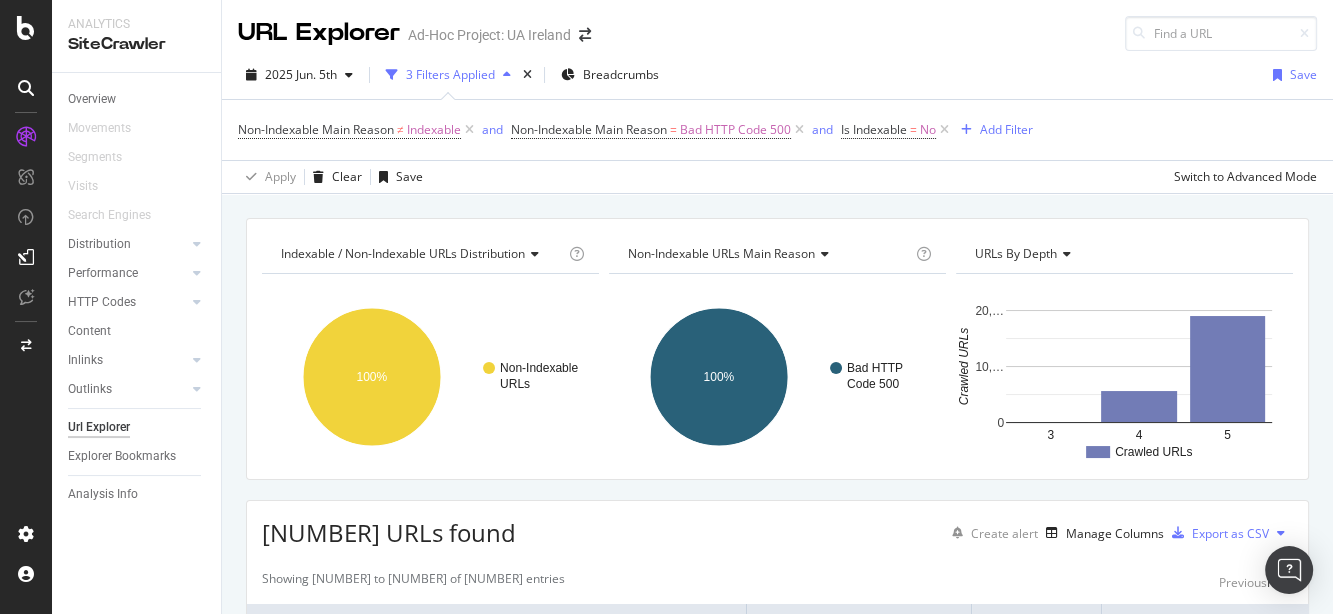 click at bounding box center (532, 254) 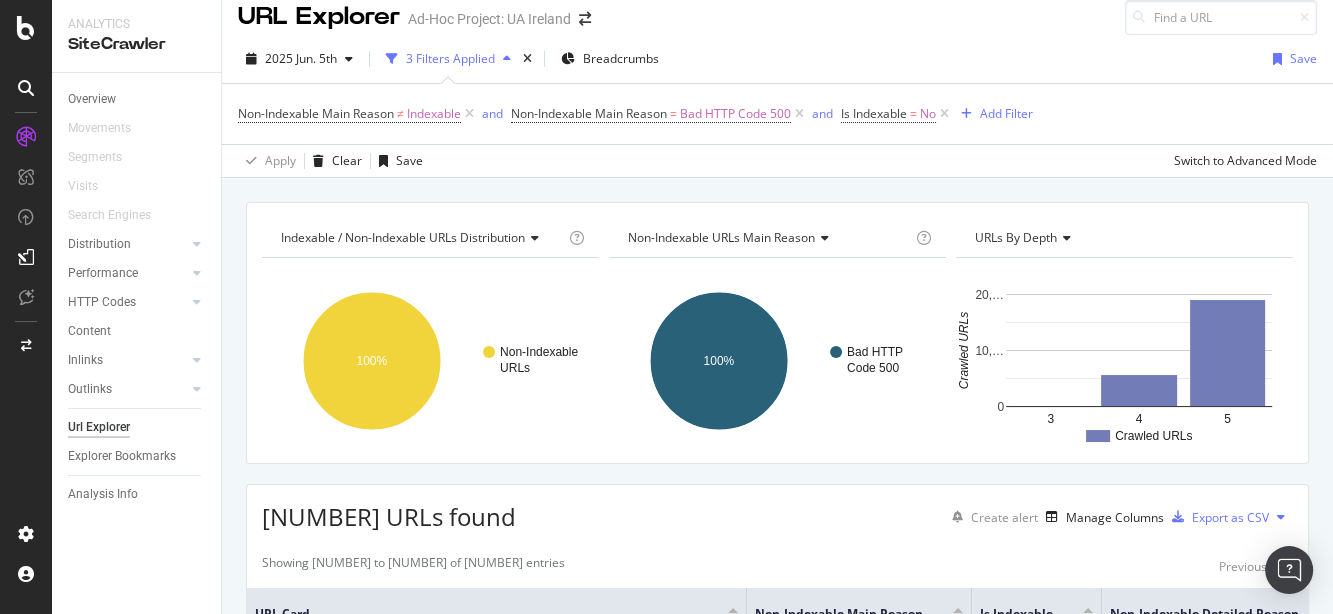 scroll, scrollTop: 0, scrollLeft: 0, axis: both 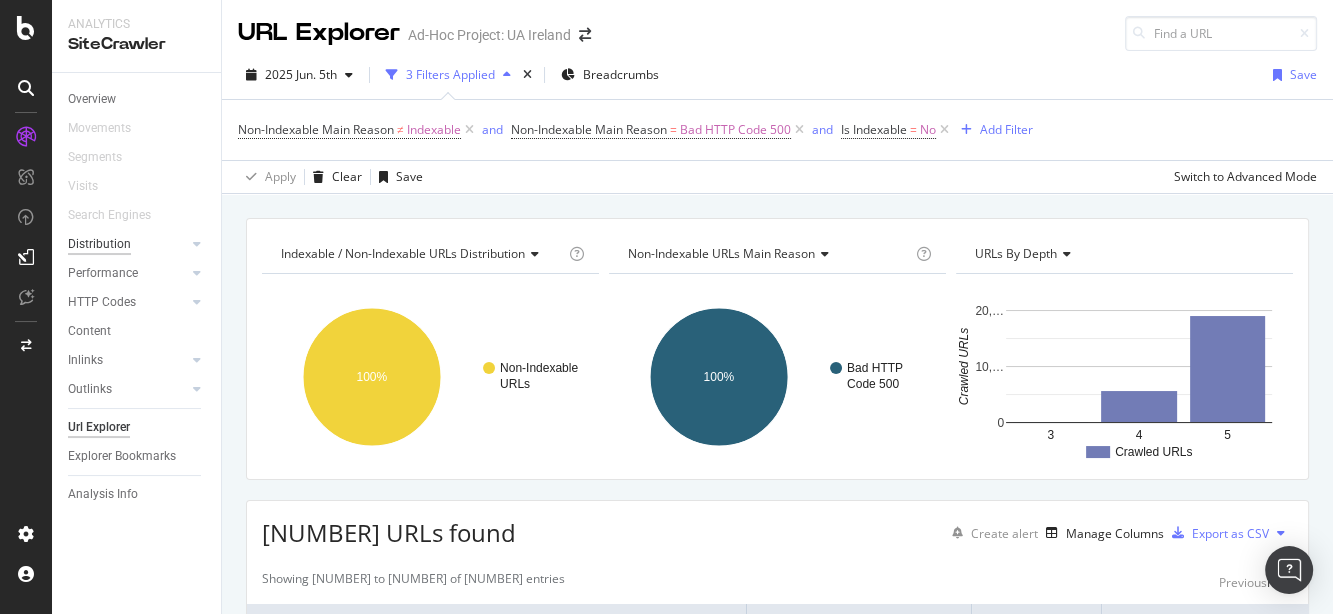click on "Distribution" at bounding box center (99, 244) 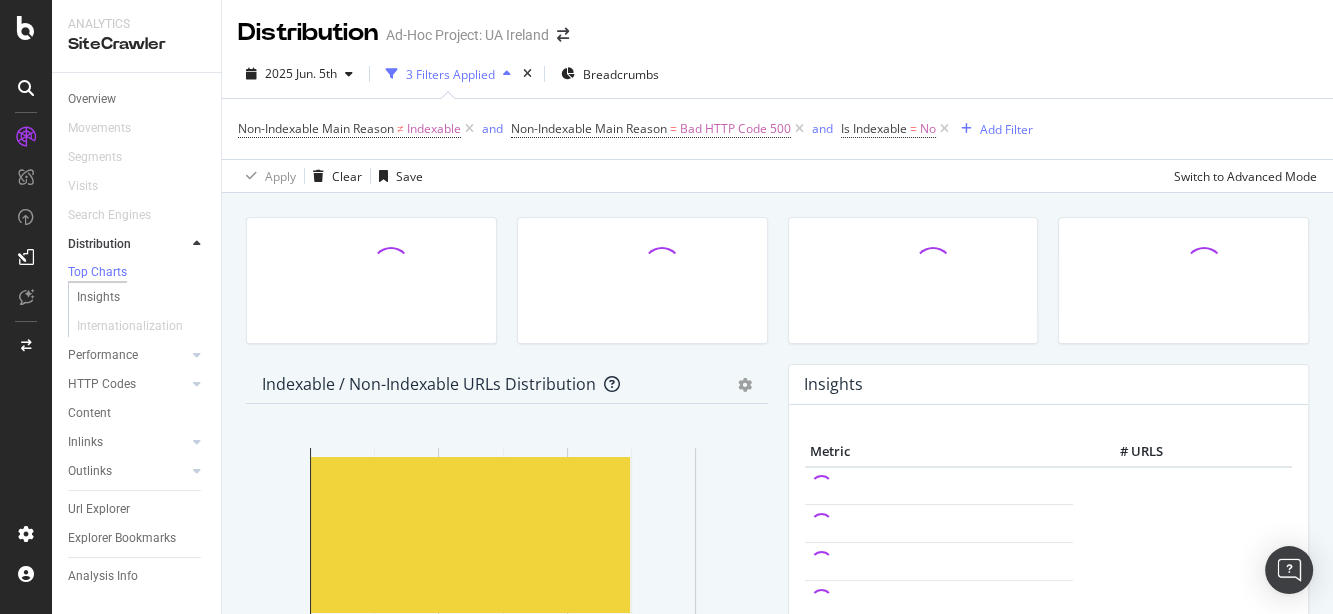 click on "3 Filters Applied" at bounding box center [450, 74] 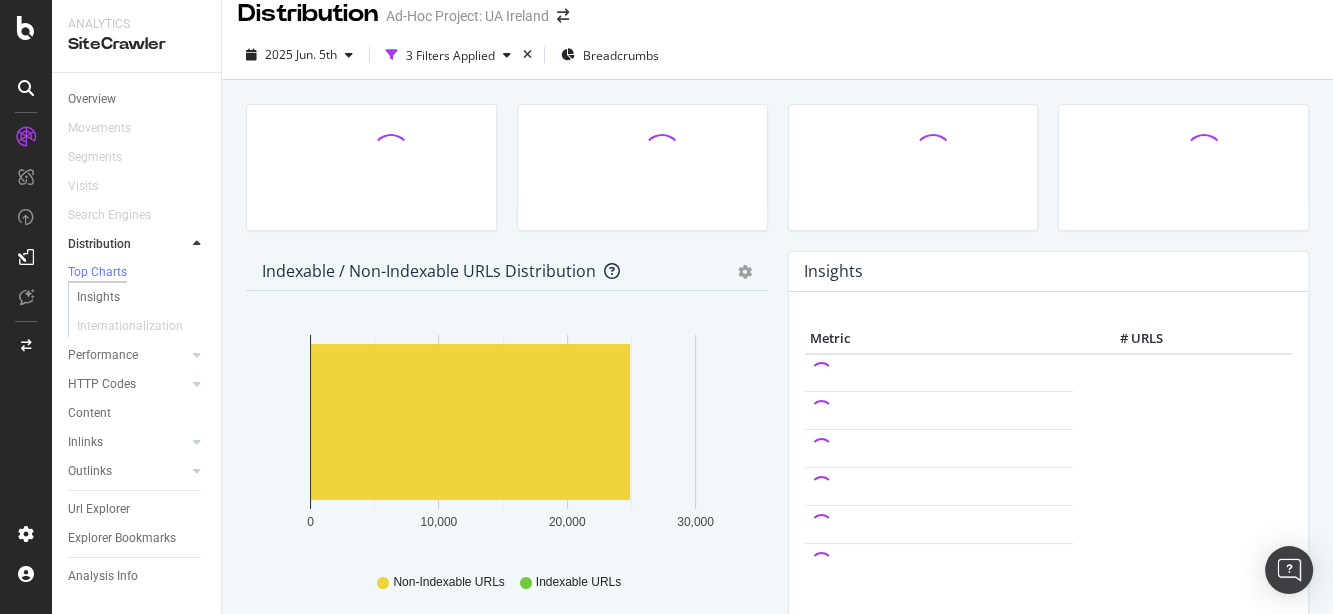 scroll, scrollTop: 0, scrollLeft: 0, axis: both 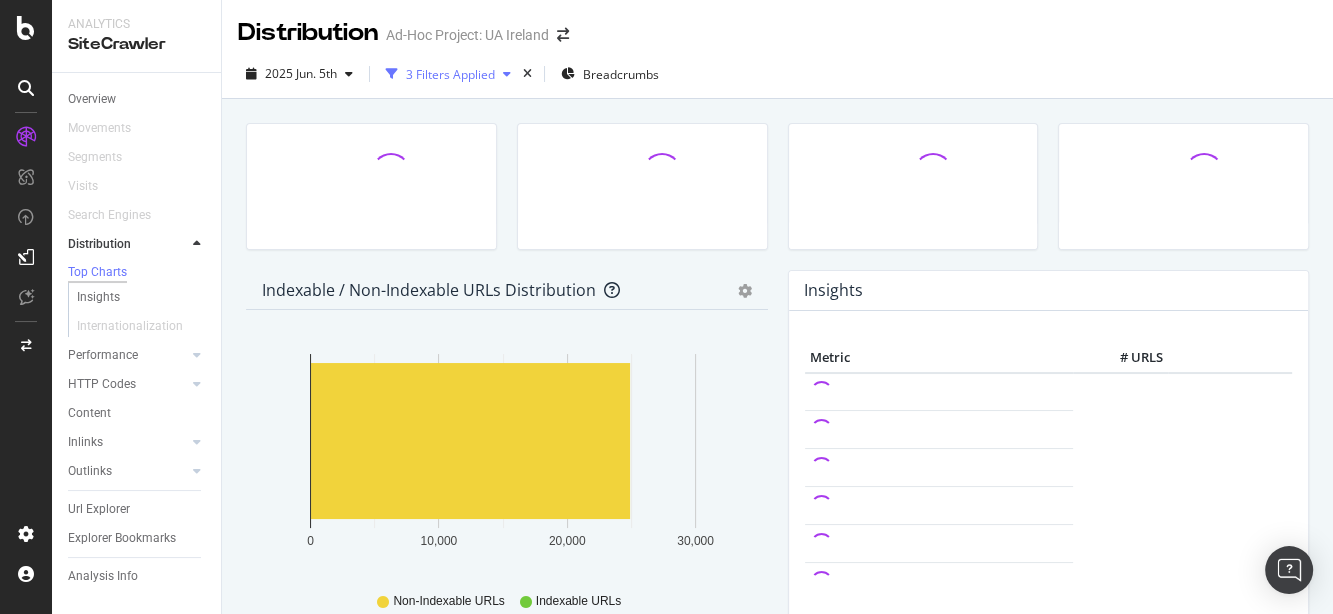 click at bounding box center [507, 74] 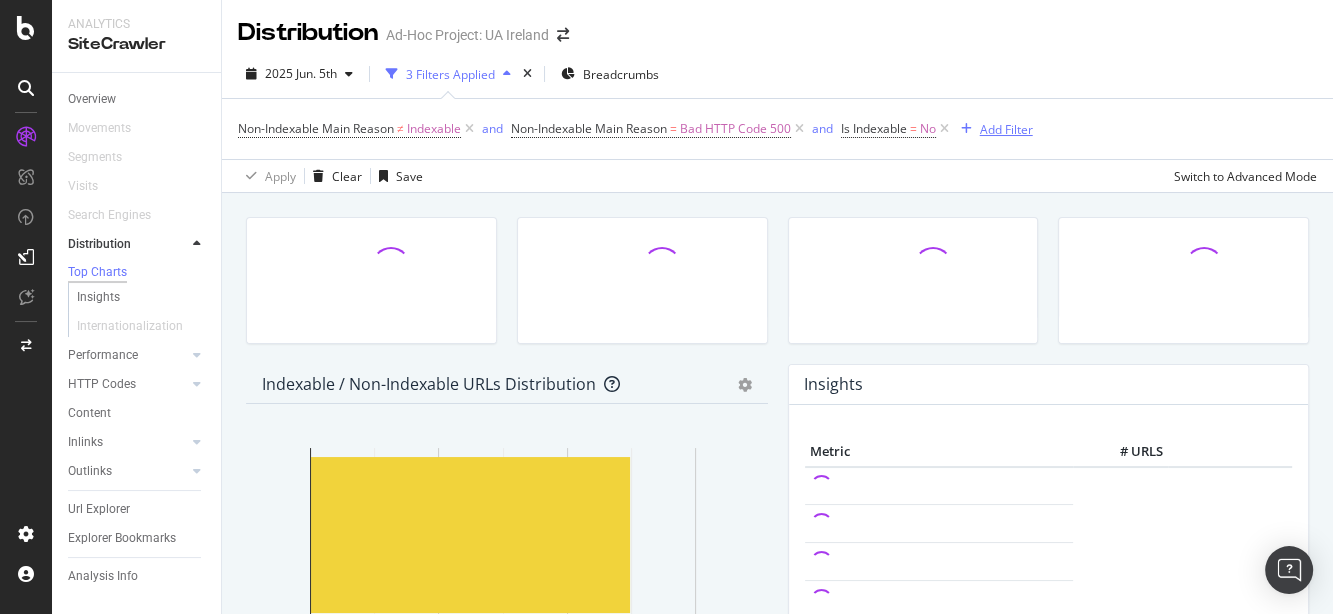 click on "Add Filter" at bounding box center (1006, 129) 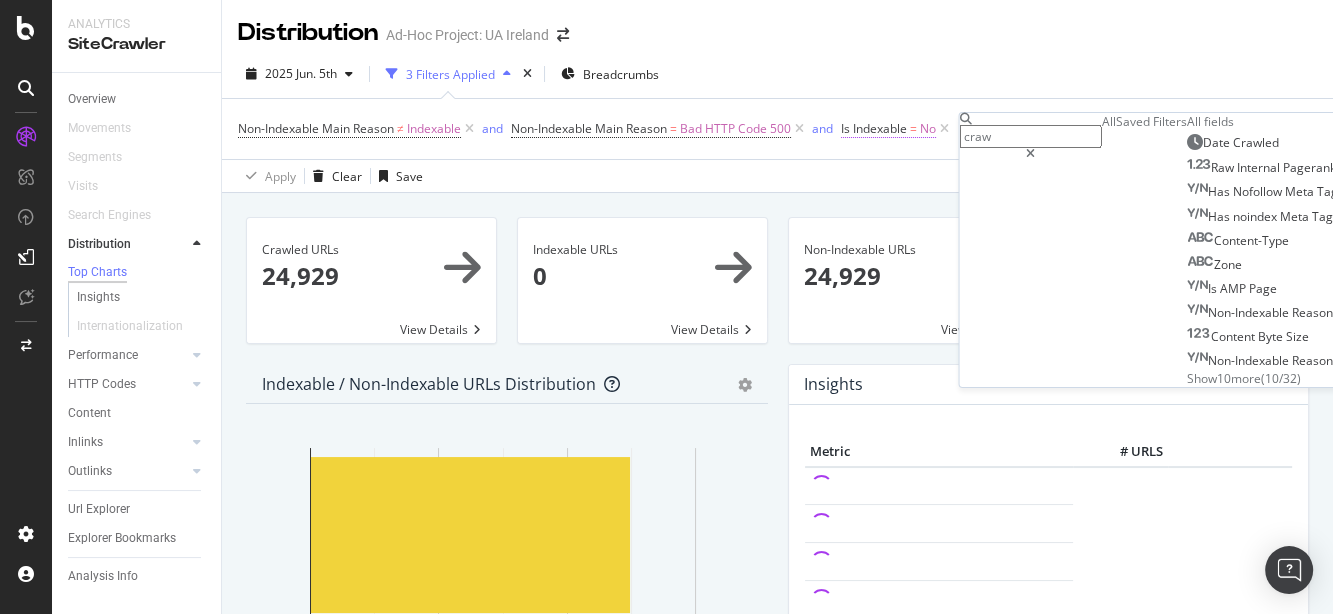 drag, startPoint x: 1032, startPoint y: 134, endPoint x: 932, endPoint y: 133, distance: 100.005 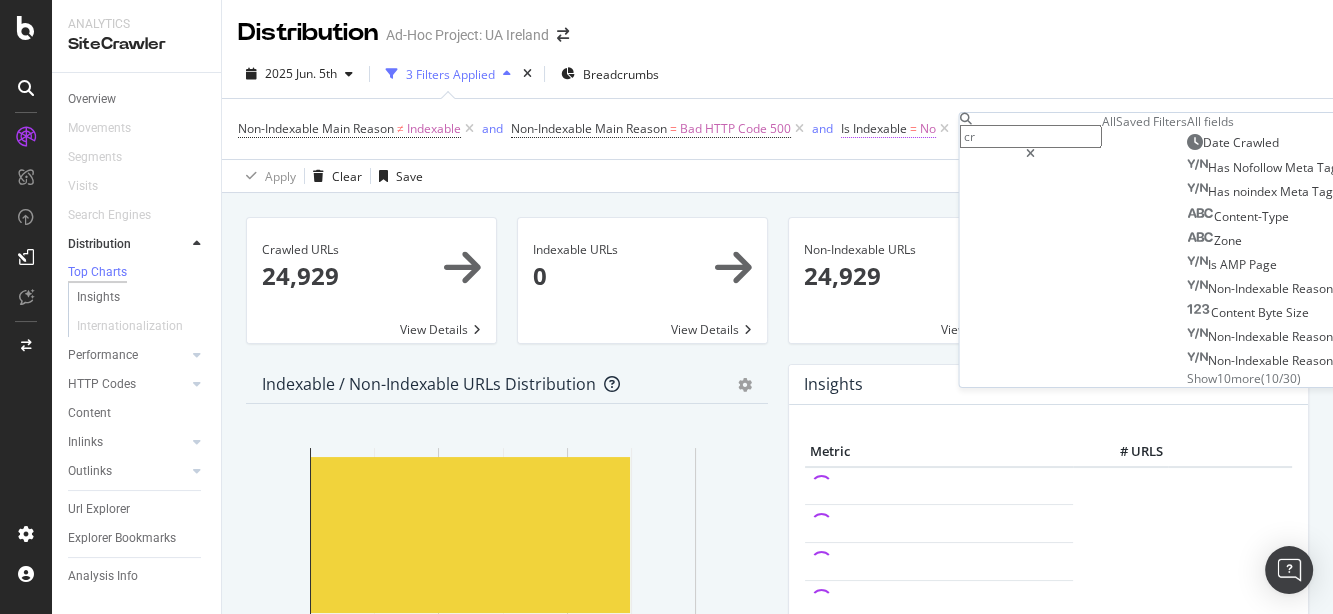 type on "c" 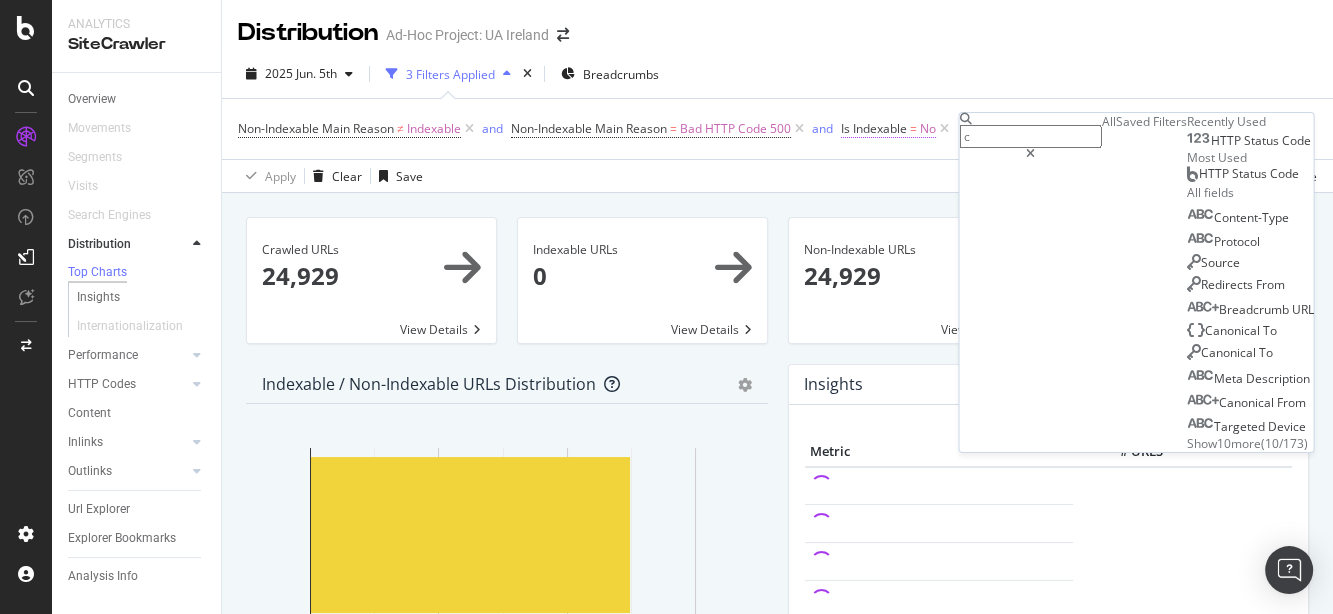 type 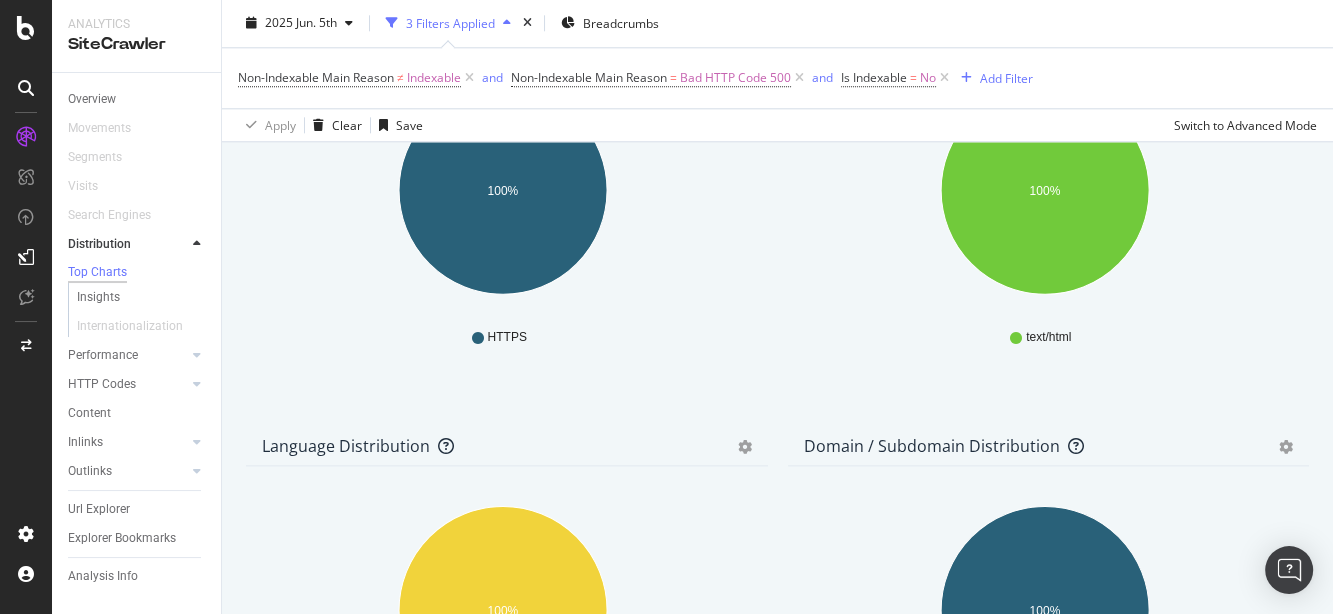 scroll, scrollTop: 1973, scrollLeft: 0, axis: vertical 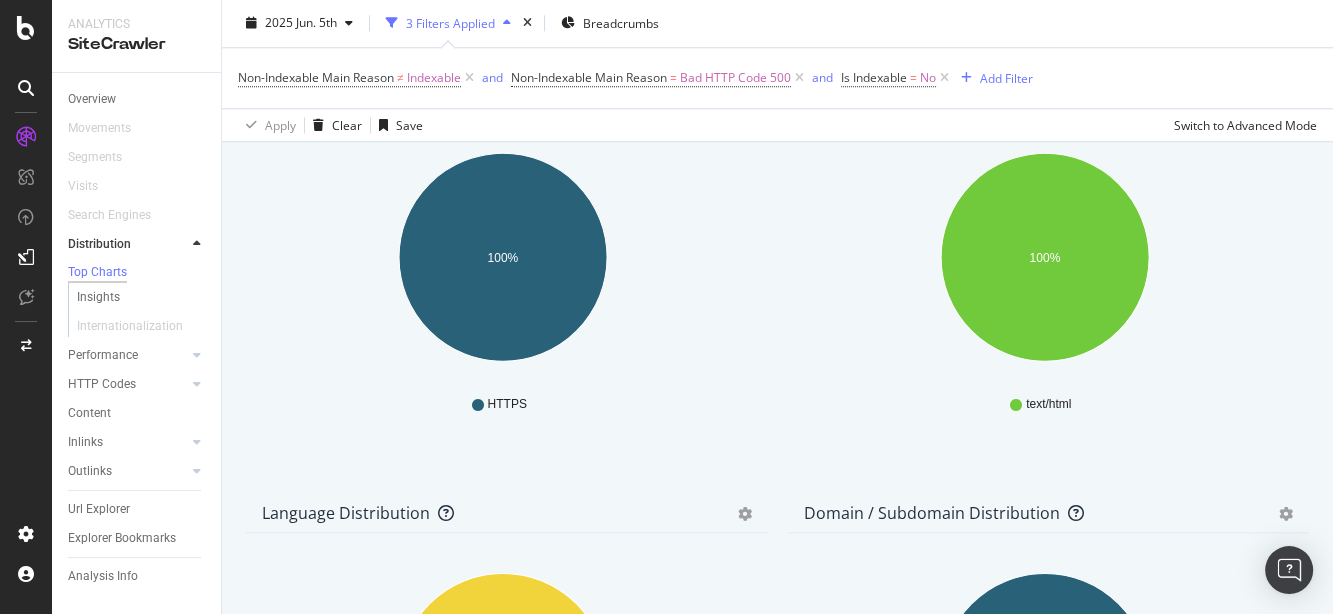 click on "3 Filters Applied" at bounding box center [450, 23] 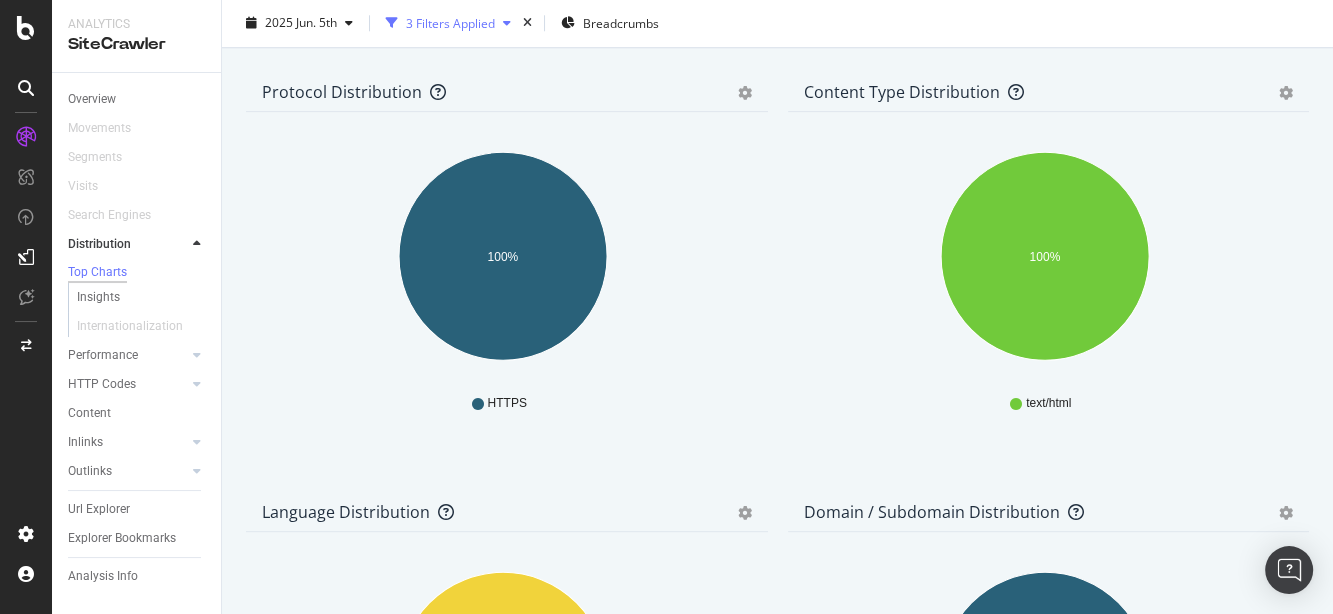 click at bounding box center [507, 24] 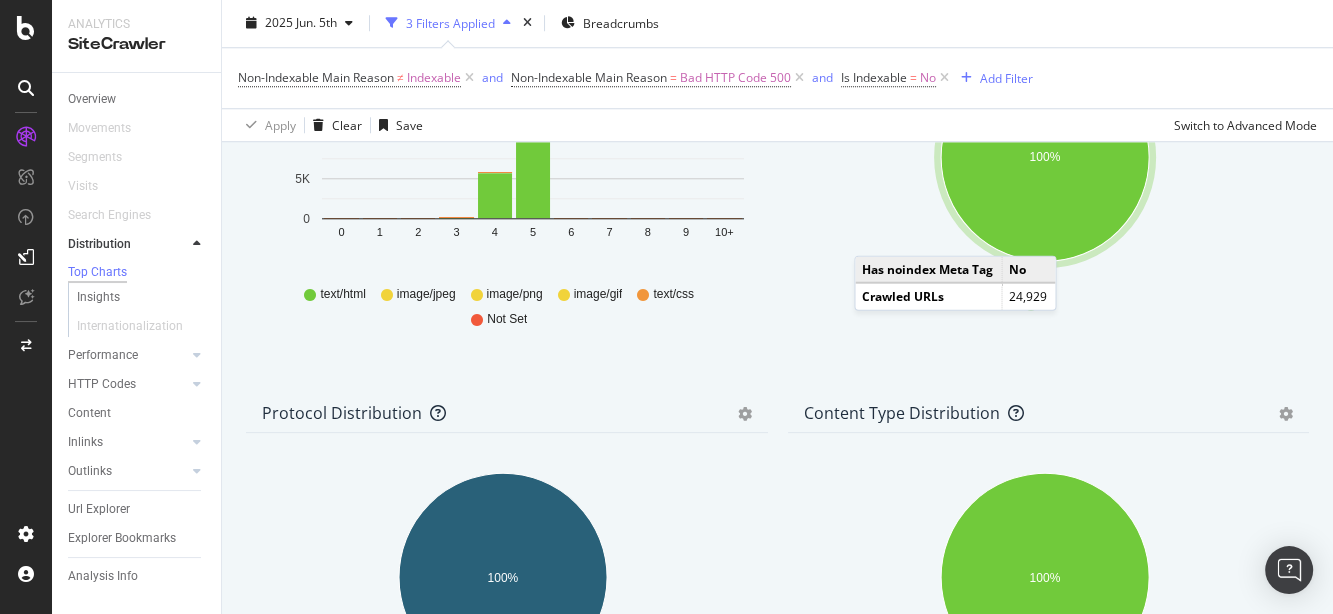 scroll, scrollTop: 1640, scrollLeft: 0, axis: vertical 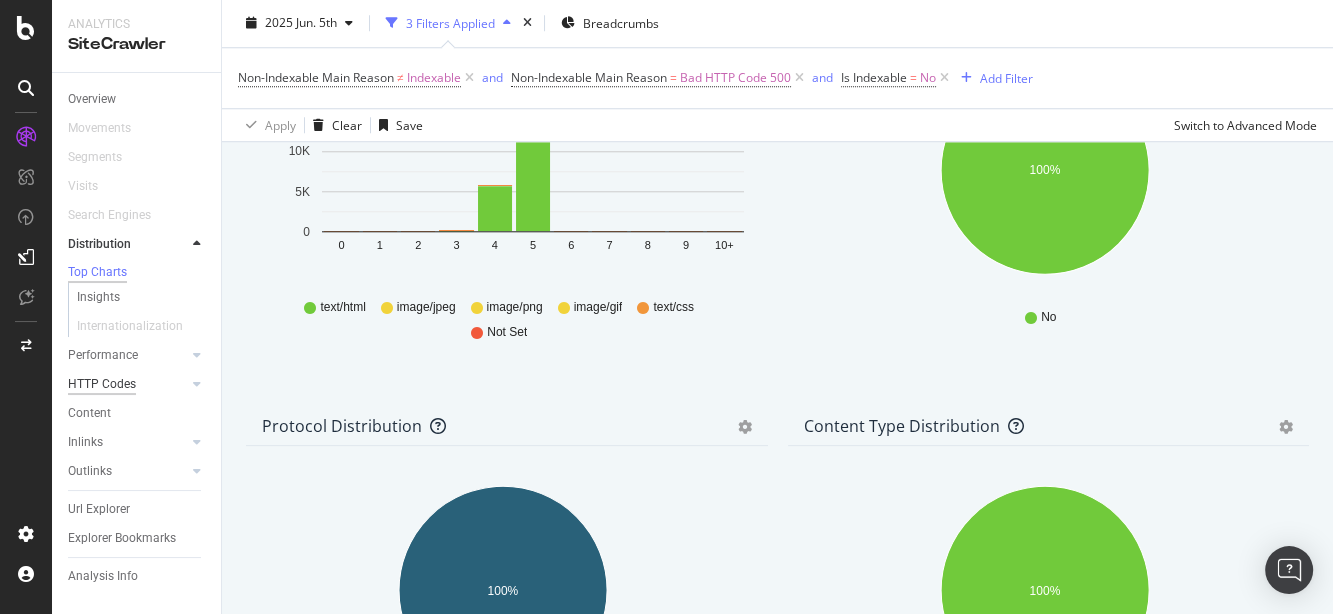 click on "HTTP Codes" at bounding box center [102, 384] 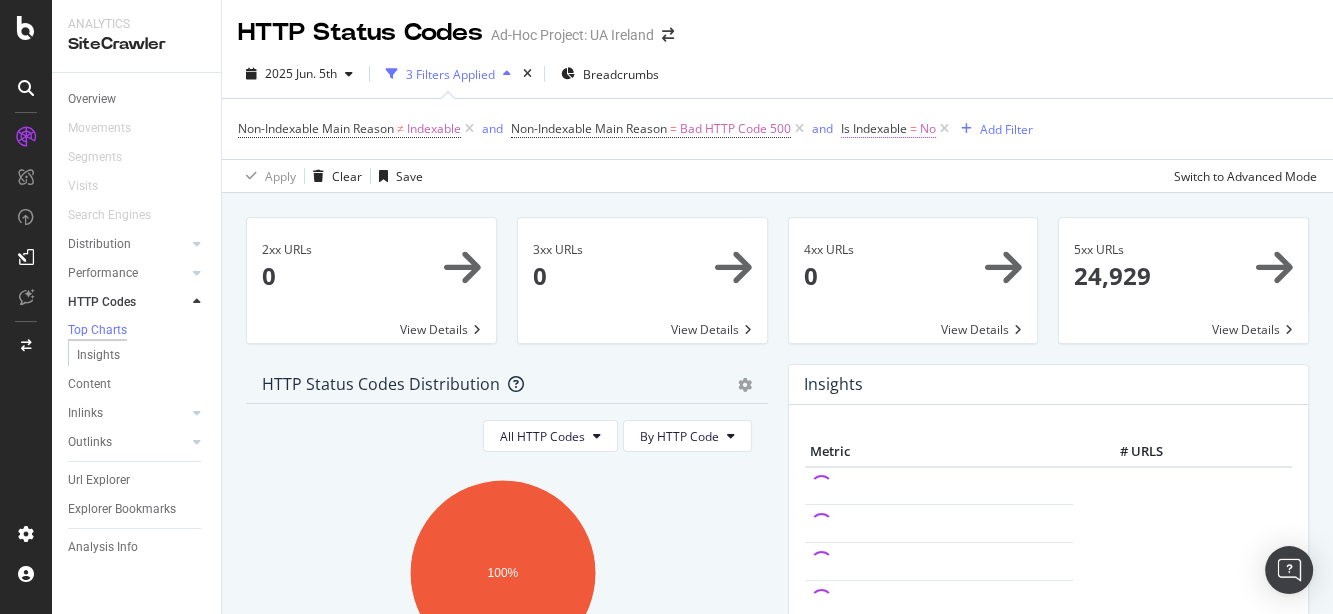 scroll, scrollTop: 28, scrollLeft: 0, axis: vertical 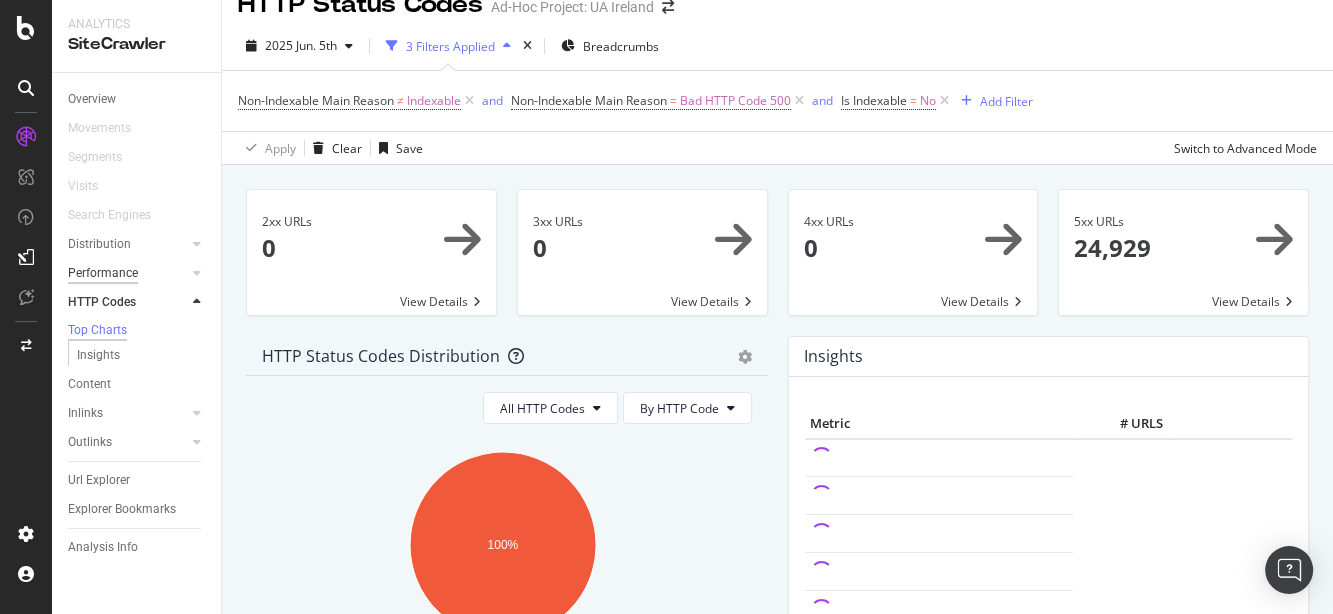 click on "Performance" at bounding box center (103, 273) 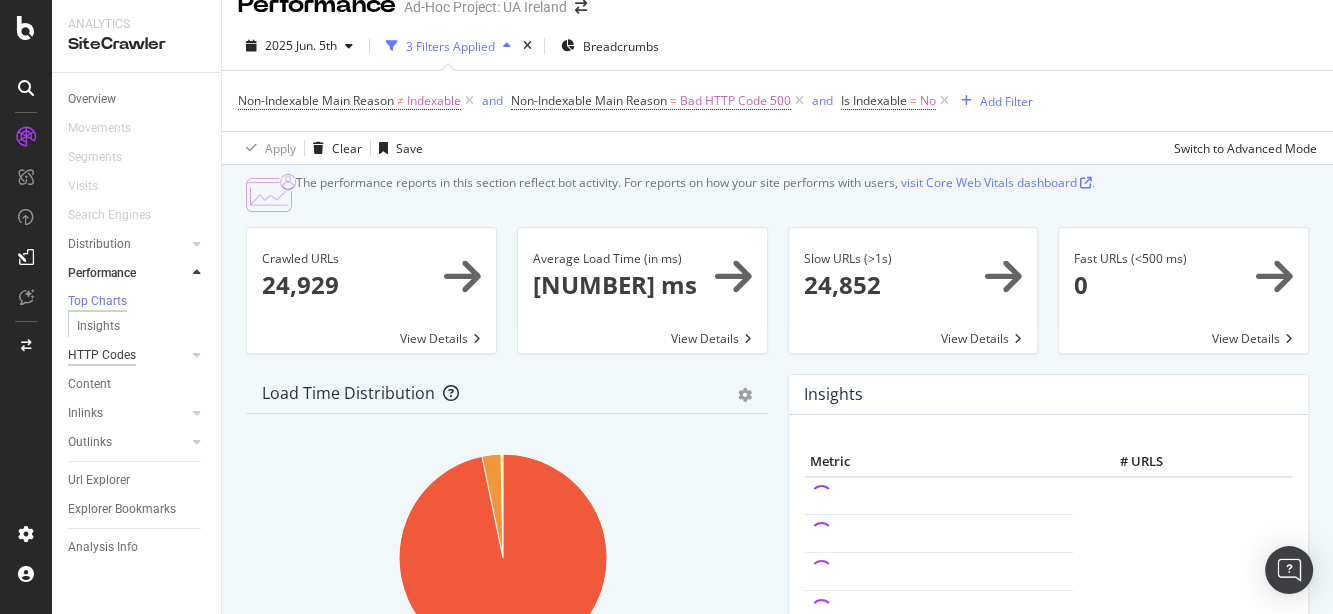 click on "HTTP Codes" at bounding box center (102, 355) 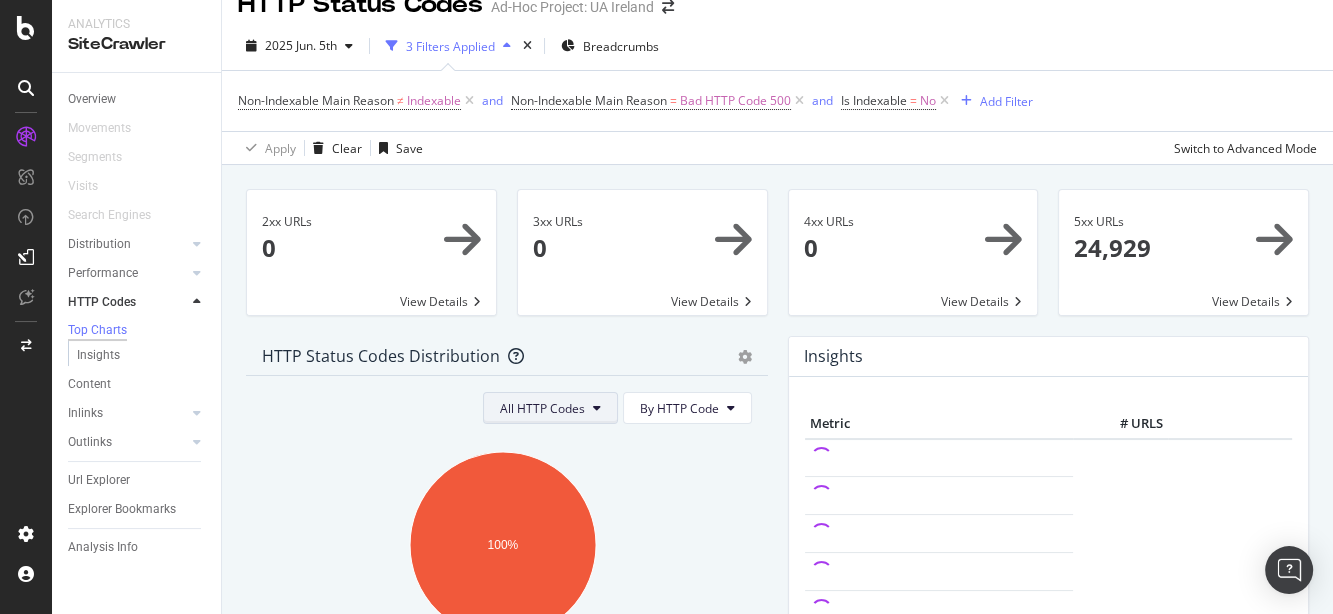 click on "All HTTP Codes" at bounding box center (550, 408) 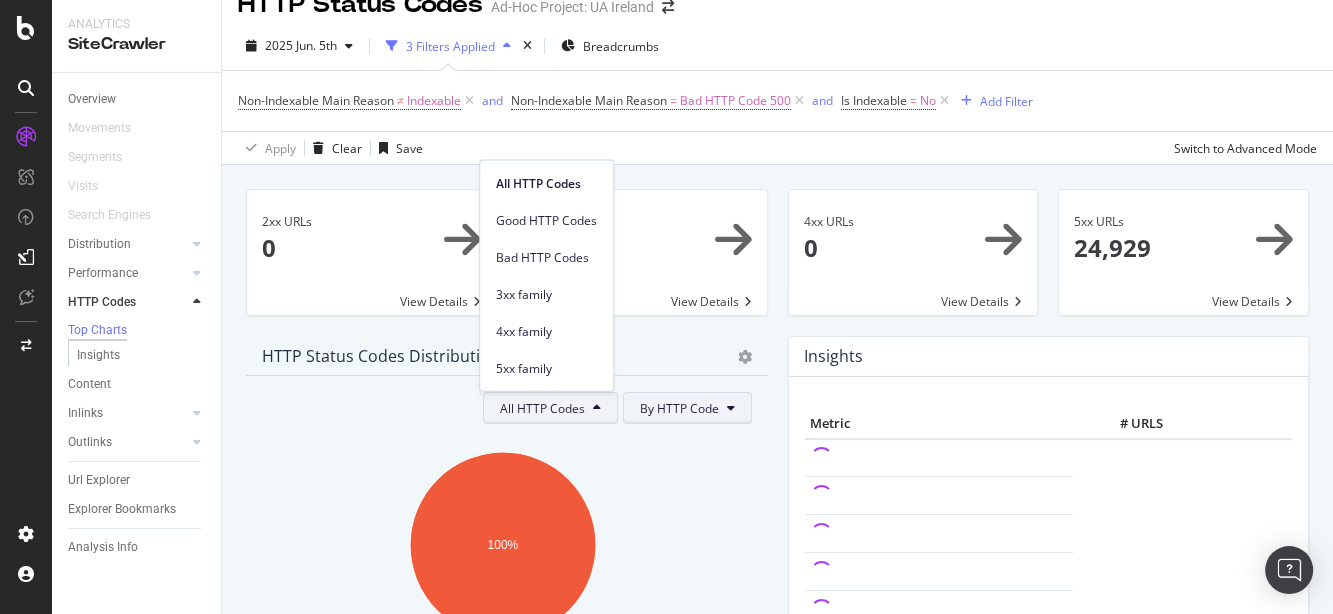 click on "By HTTP Code" at bounding box center (687, 408) 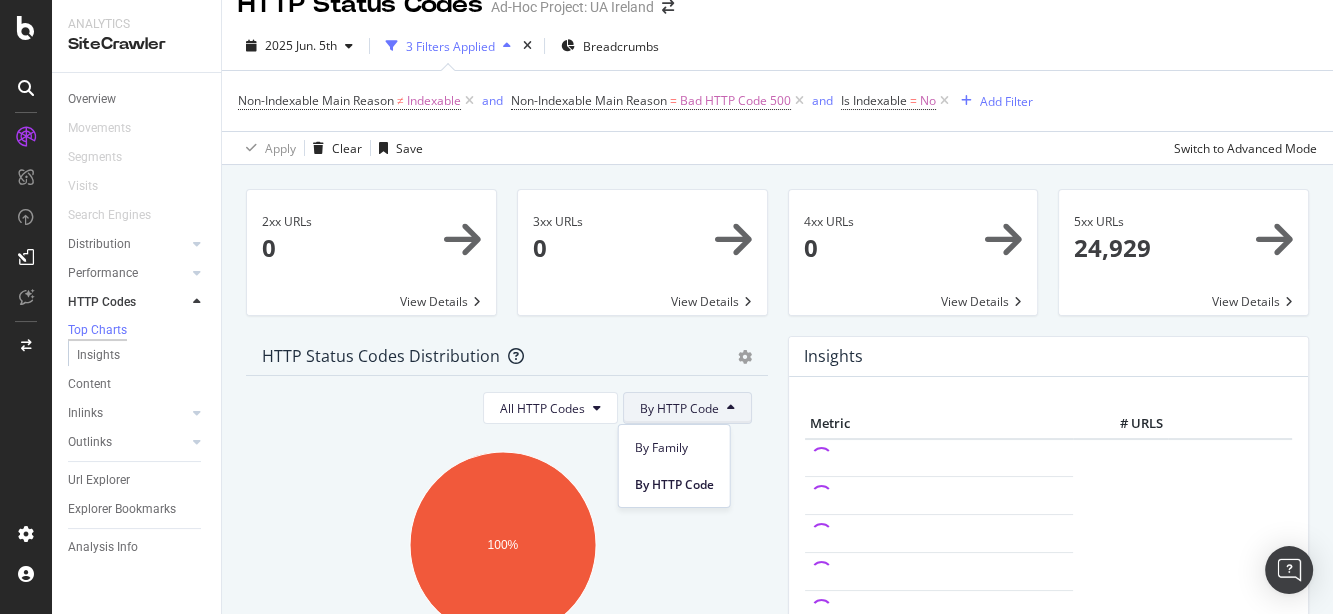 click on "100%" 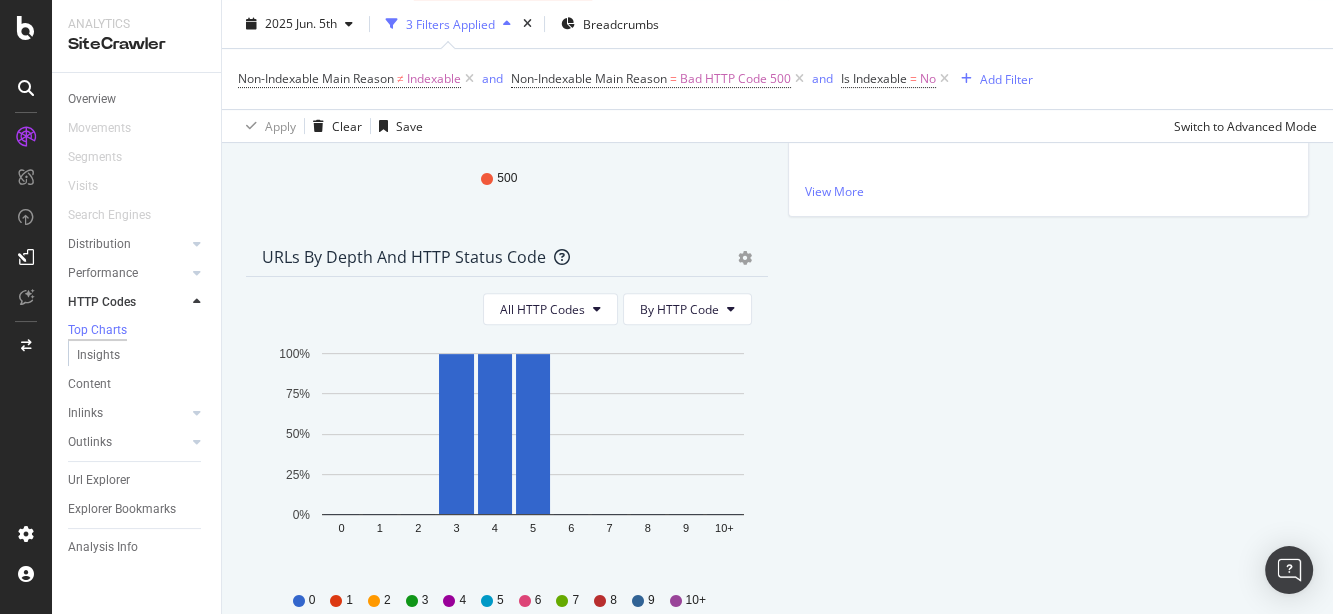 scroll, scrollTop: 662, scrollLeft: 0, axis: vertical 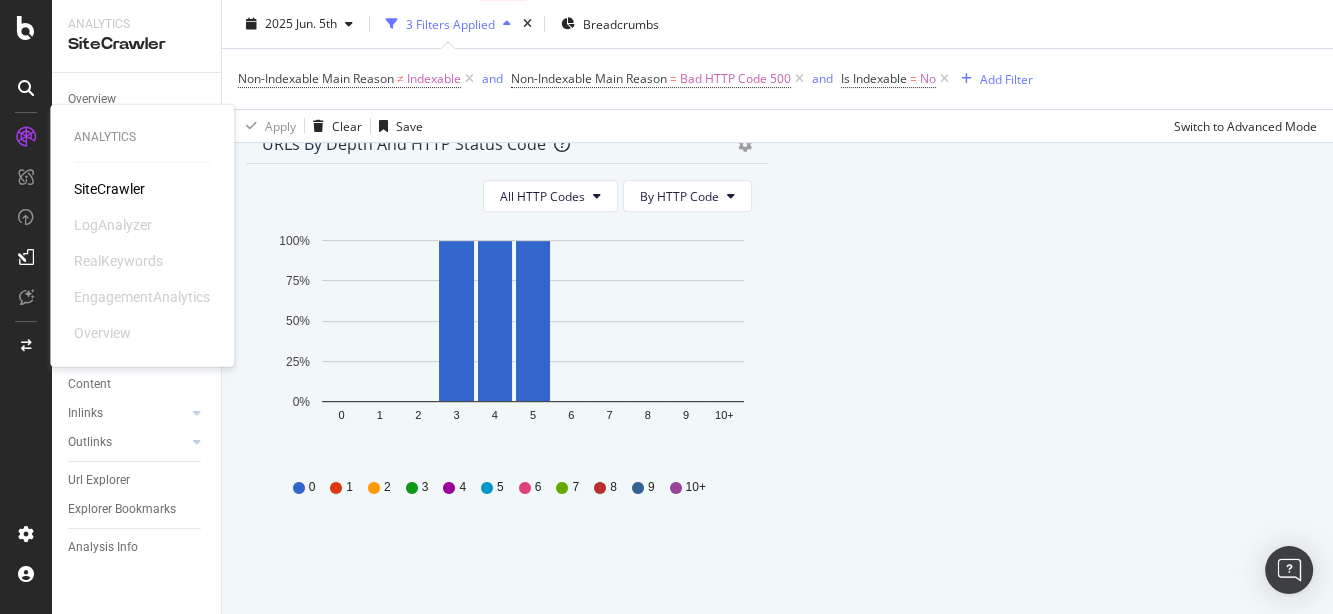 click on "SiteCrawler" at bounding box center (109, 189) 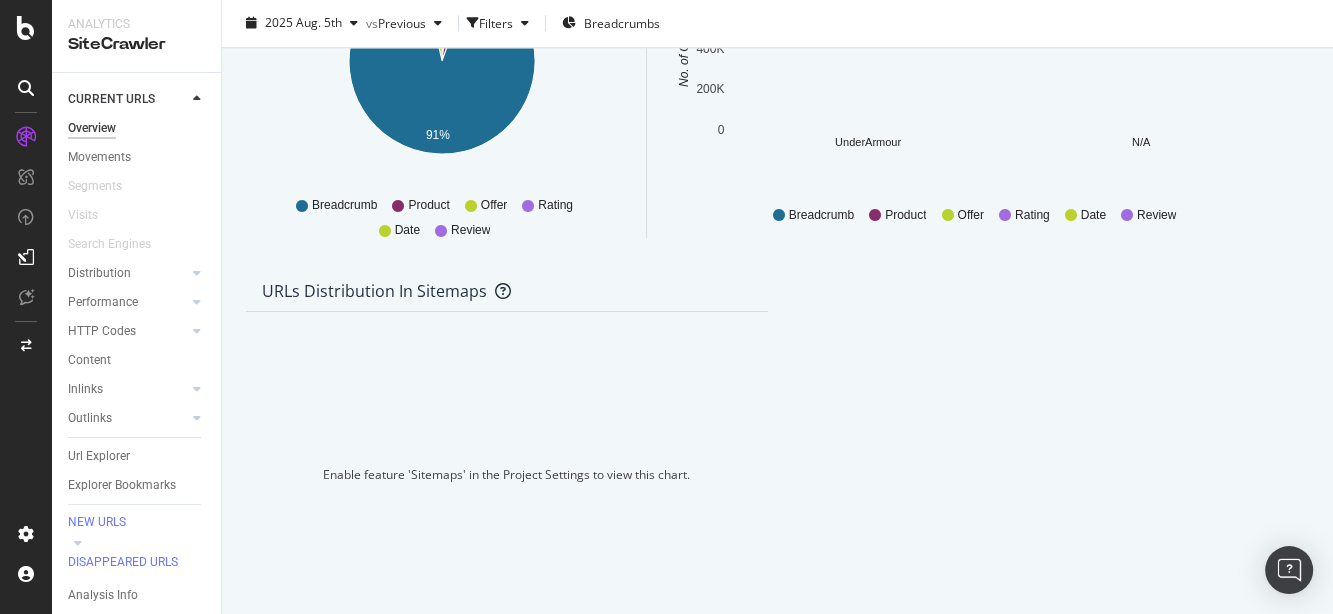 scroll, scrollTop: 2126, scrollLeft: 0, axis: vertical 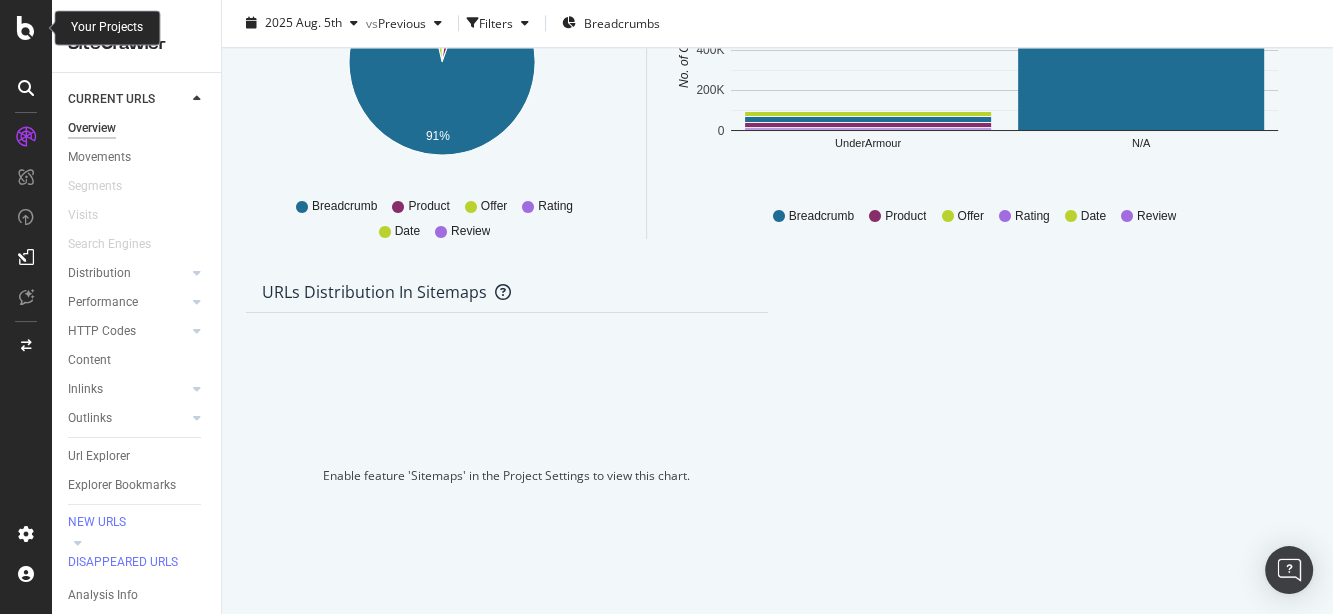 click at bounding box center (26, 28) 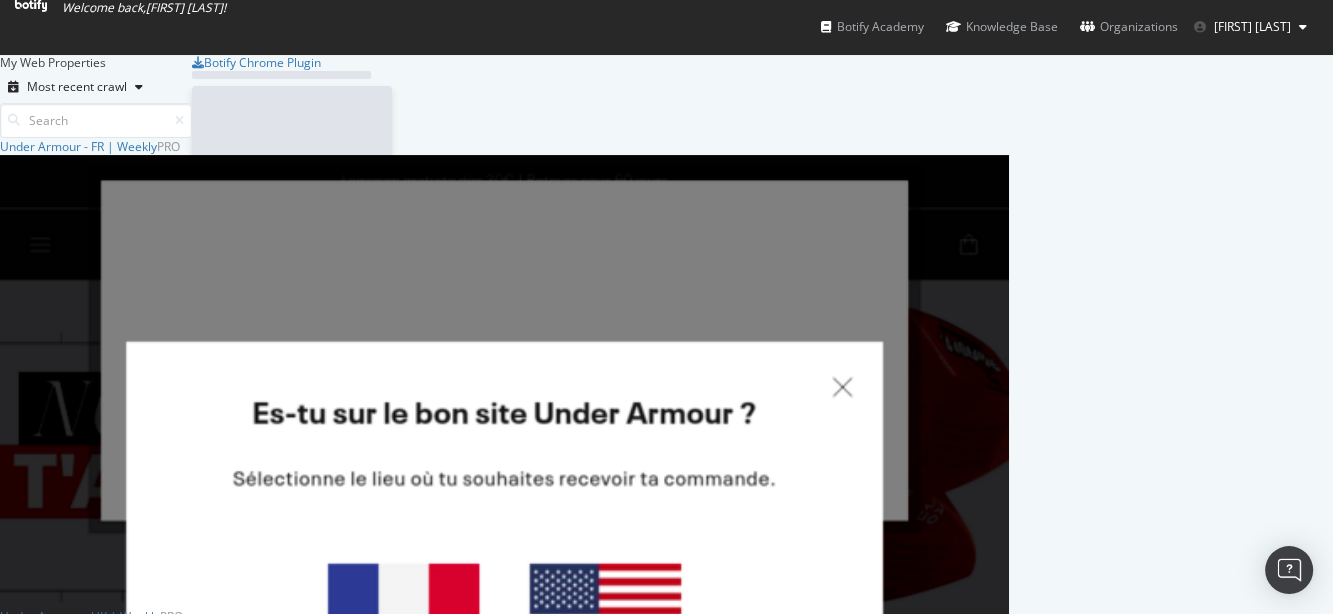 scroll, scrollTop: 12, scrollLeft: 13, axis: both 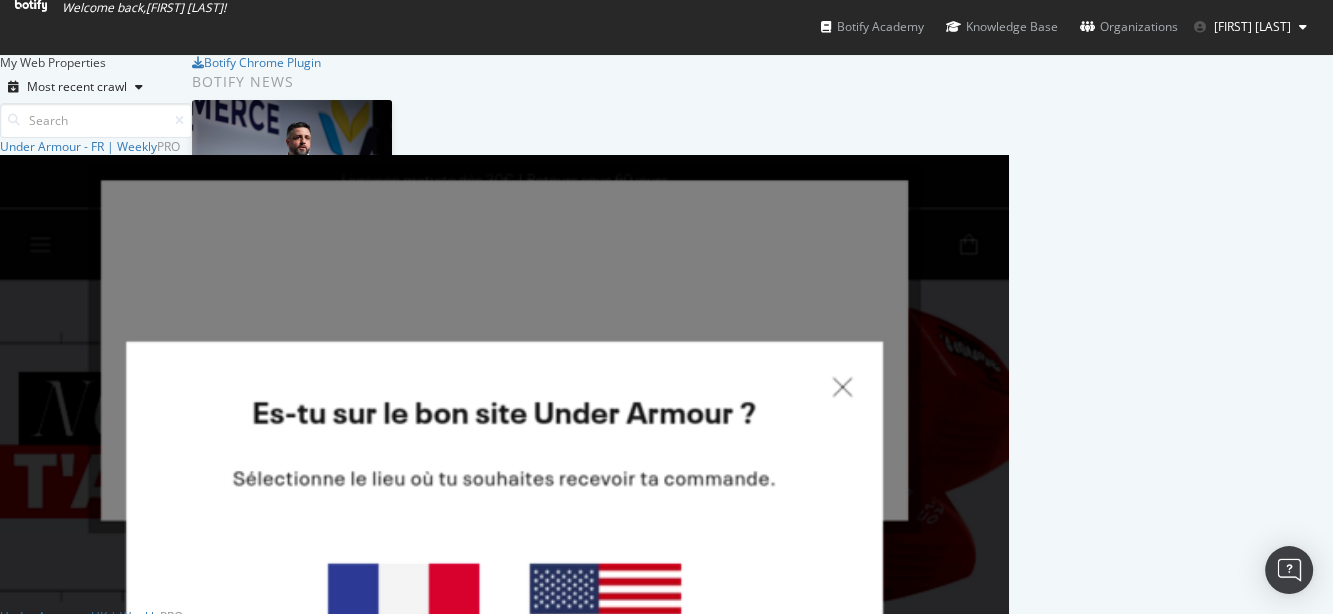 click on "SiteCrawler" at bounding box center (104, 1972) 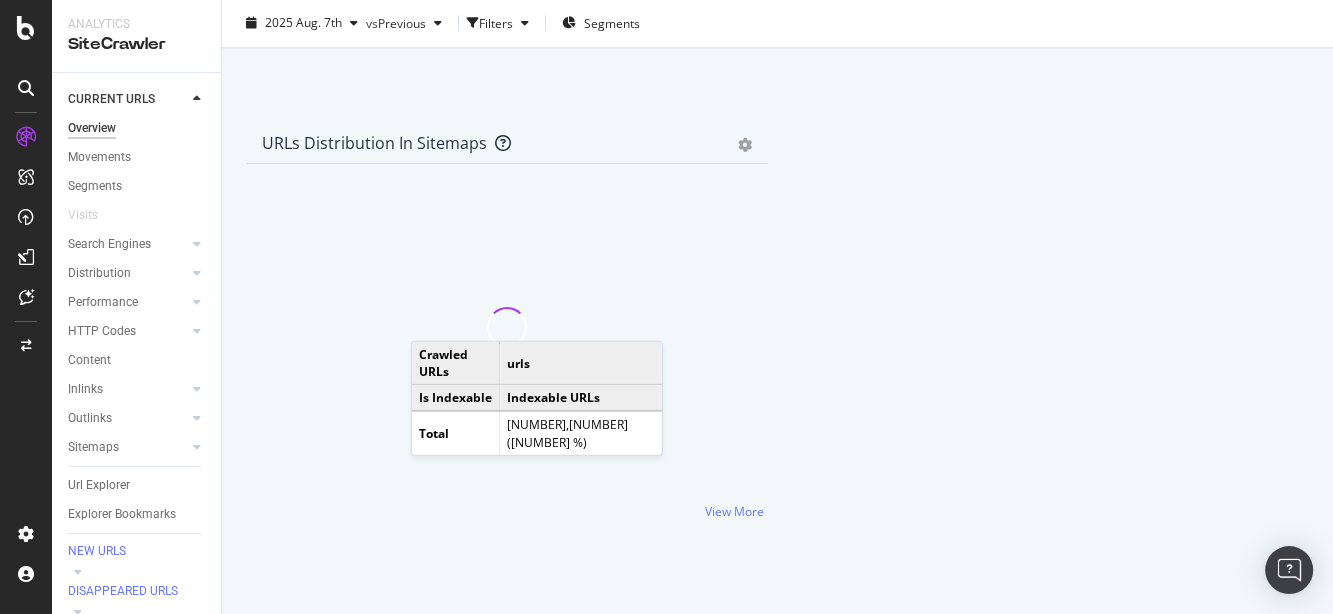 scroll, scrollTop: 2644, scrollLeft: 0, axis: vertical 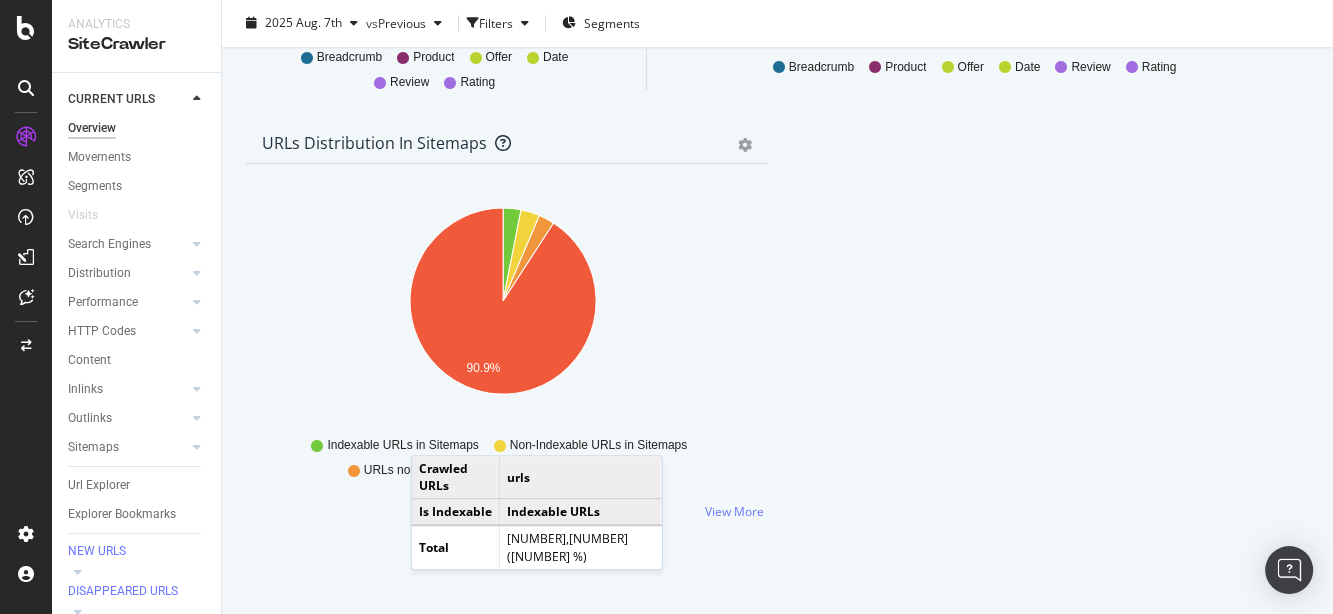 click on "90.9%" 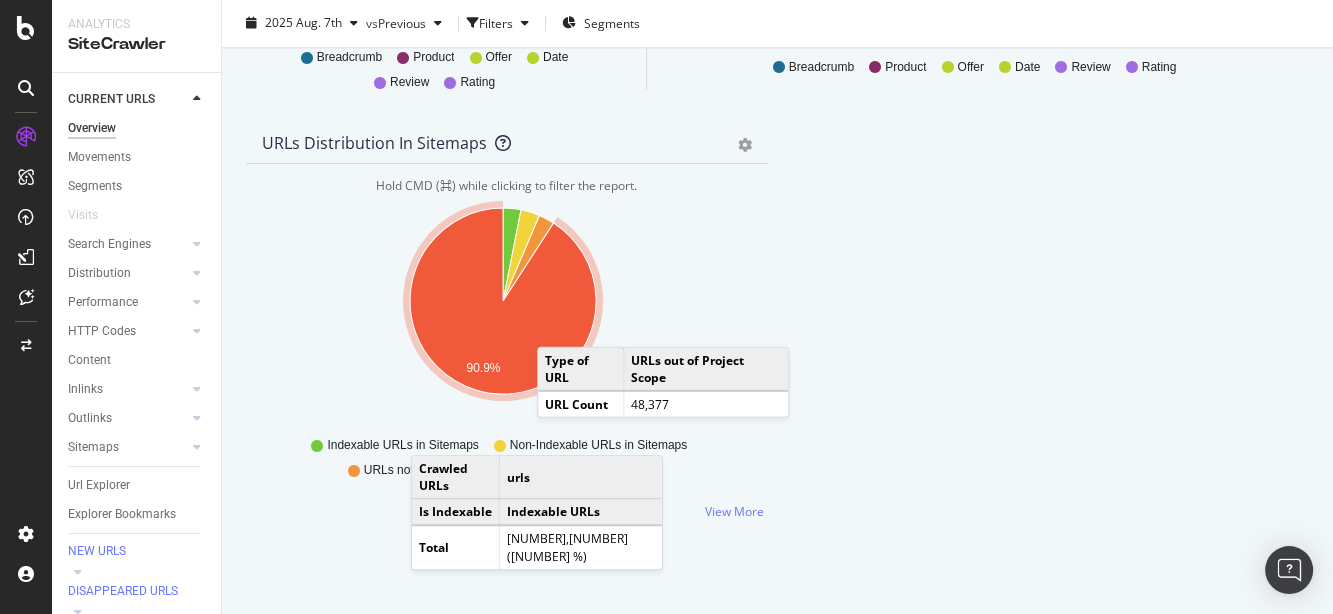 click 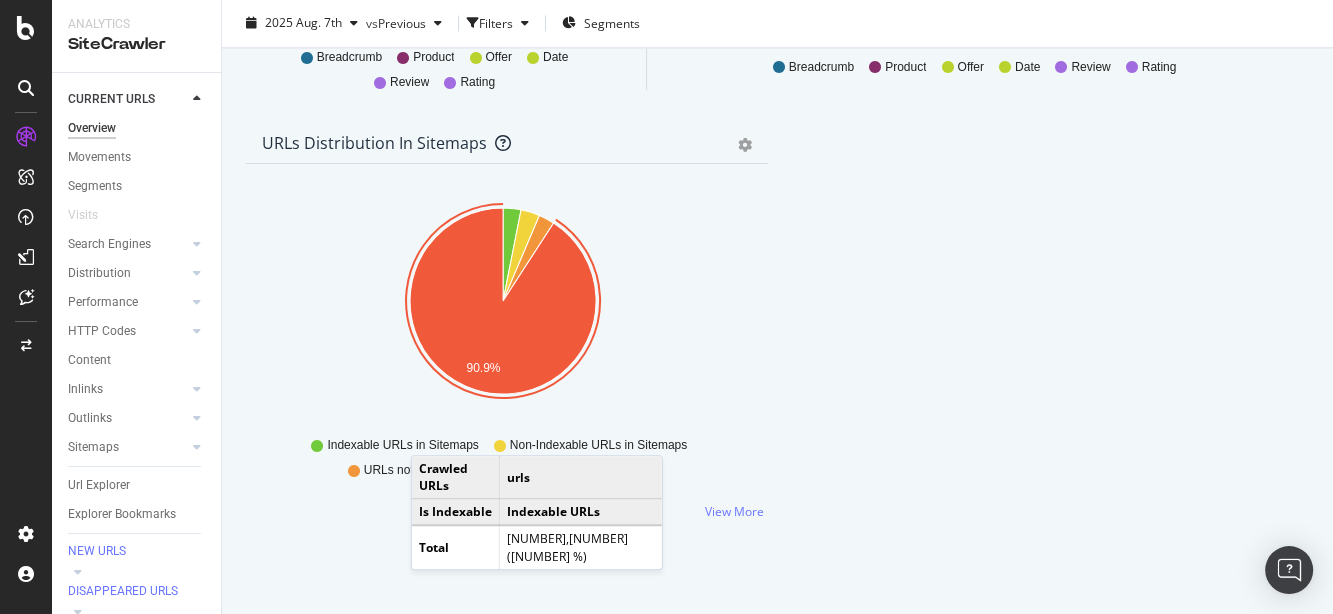 click on "Hold CMD (⌘) while clicking to filter the report. [PERCENTAGE] Type of URL URL Count Indexable URLs in Sitemaps [NUMBER] Non-Indexable URLs in Sitemaps [NUMBER] URLs not in Structure [NUMBER] URLs out of Project Scope [NUMBER] [PERCENTAGE] Indexable URLs in Sitemaps Non-Indexable URLs in Sitemaps URLs not in Structure URLs out of Project Scope" at bounding box center [507, 344] 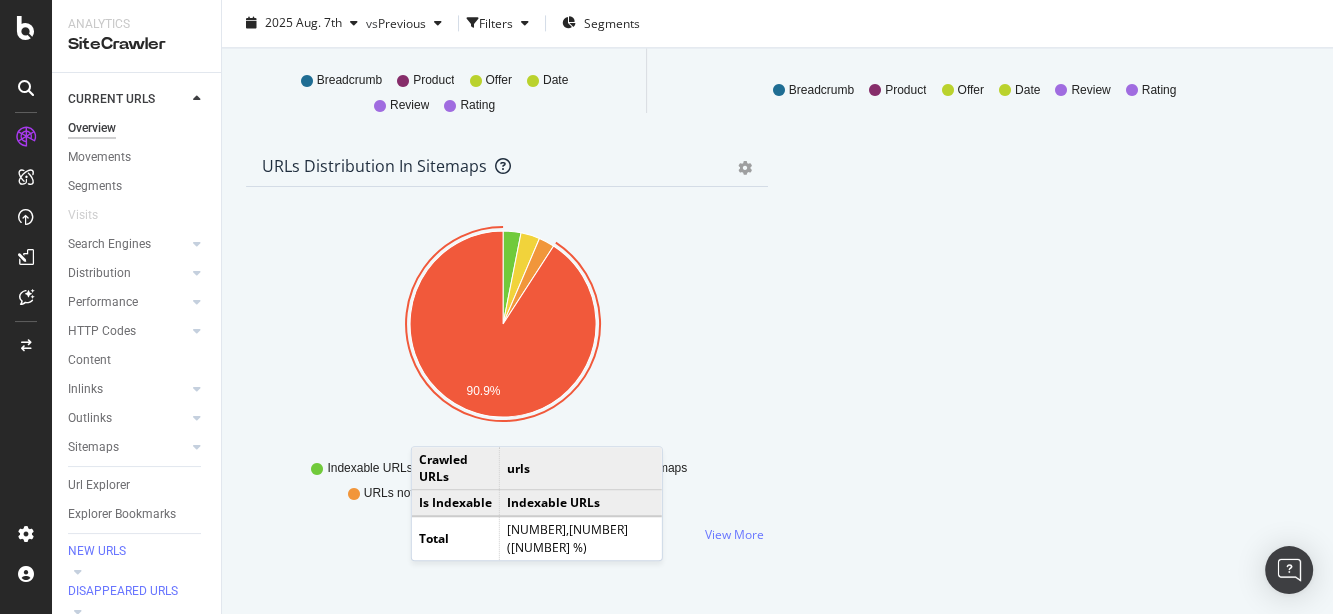 scroll, scrollTop: 2644, scrollLeft: 0, axis: vertical 